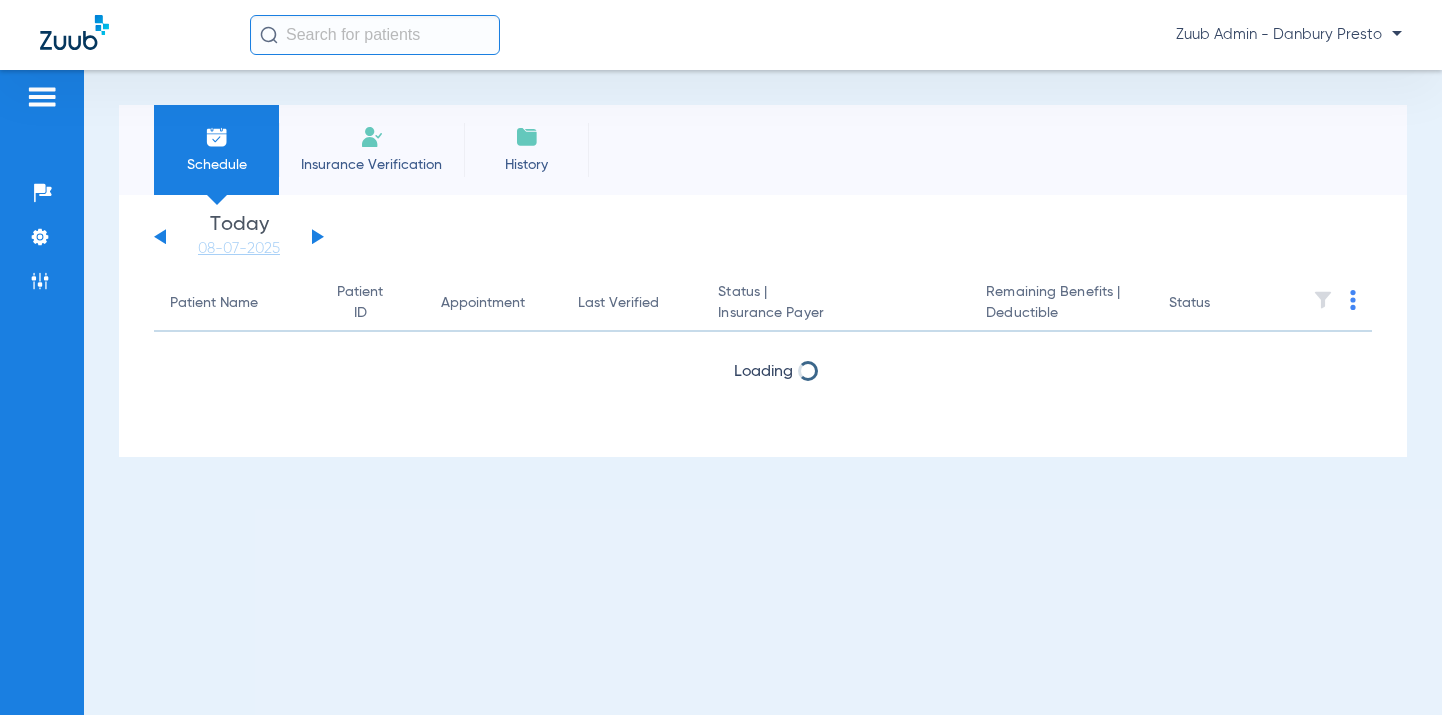 scroll, scrollTop: 0, scrollLeft: 0, axis: both 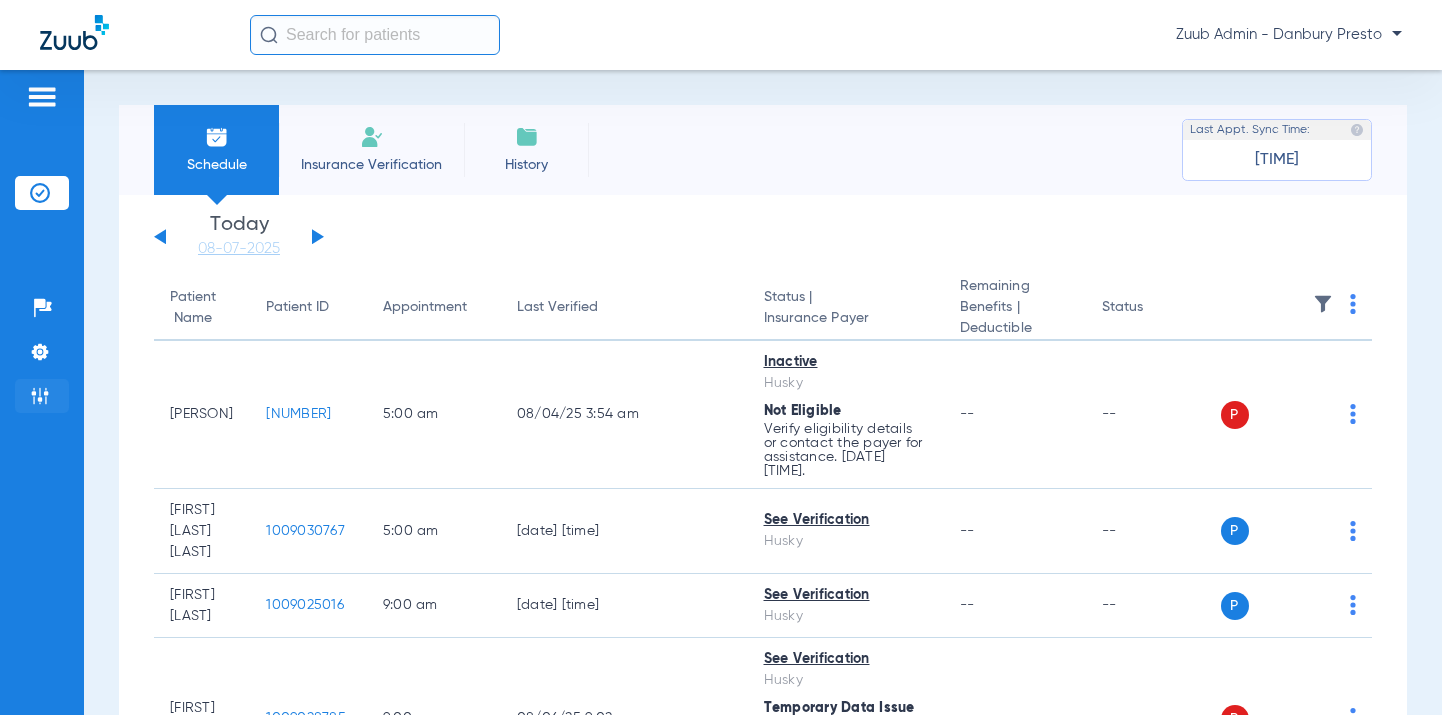 click 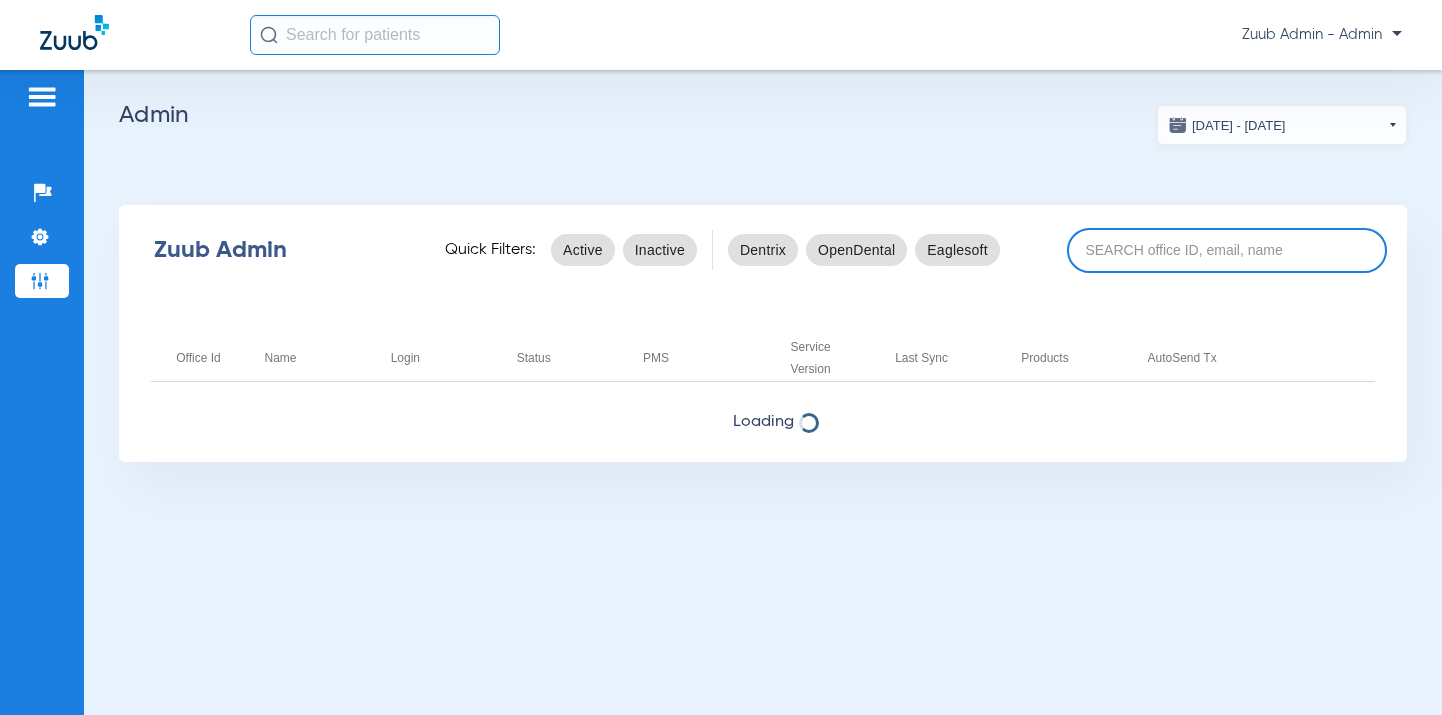 click at bounding box center [1227, 250] 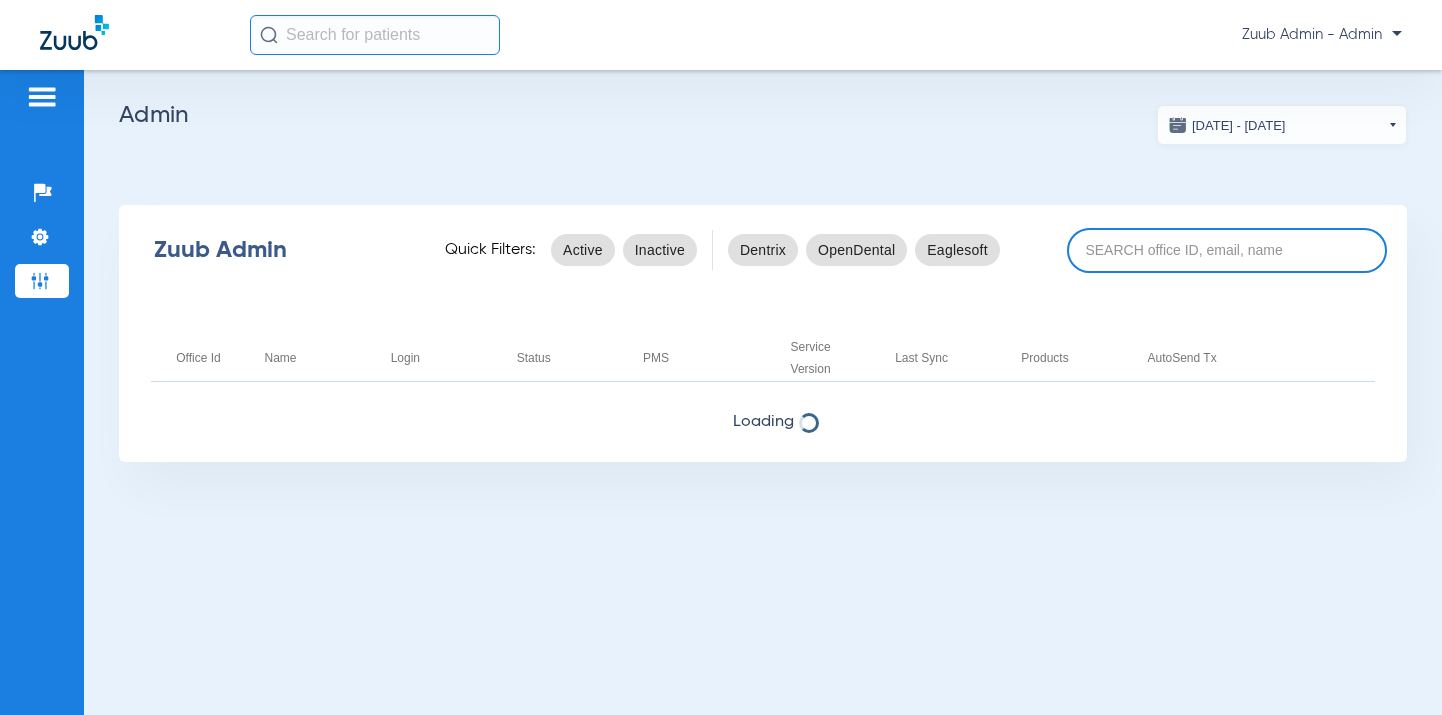 paste on "17007214" 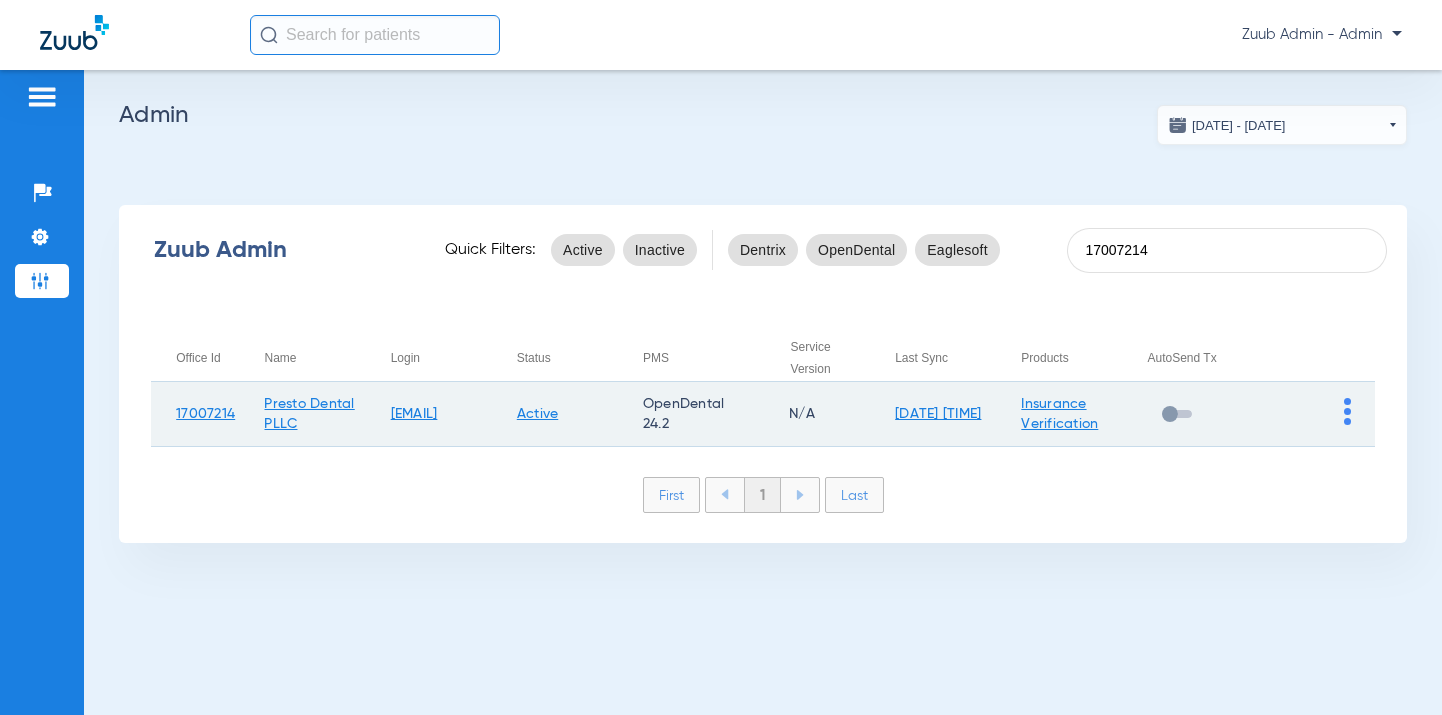 type on "17007214" 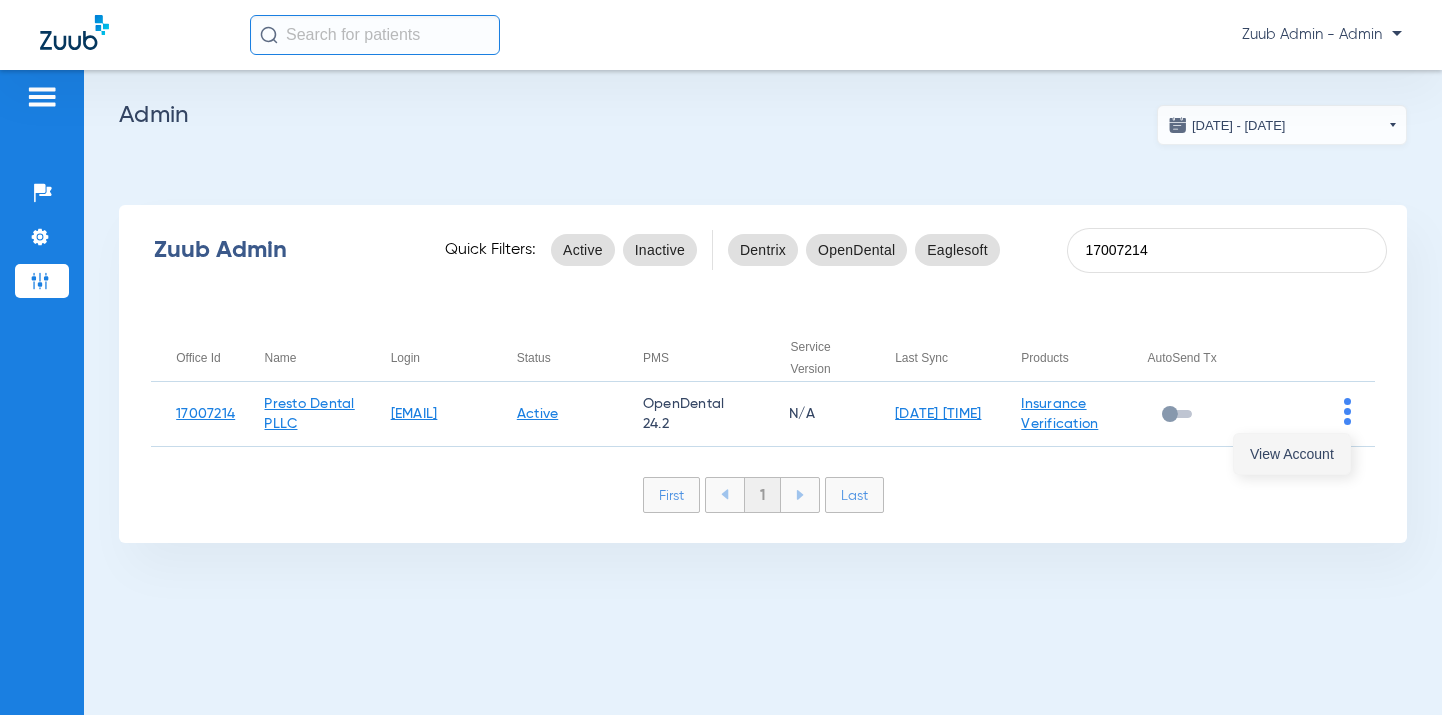 click on "View Account" at bounding box center [1292, 454] 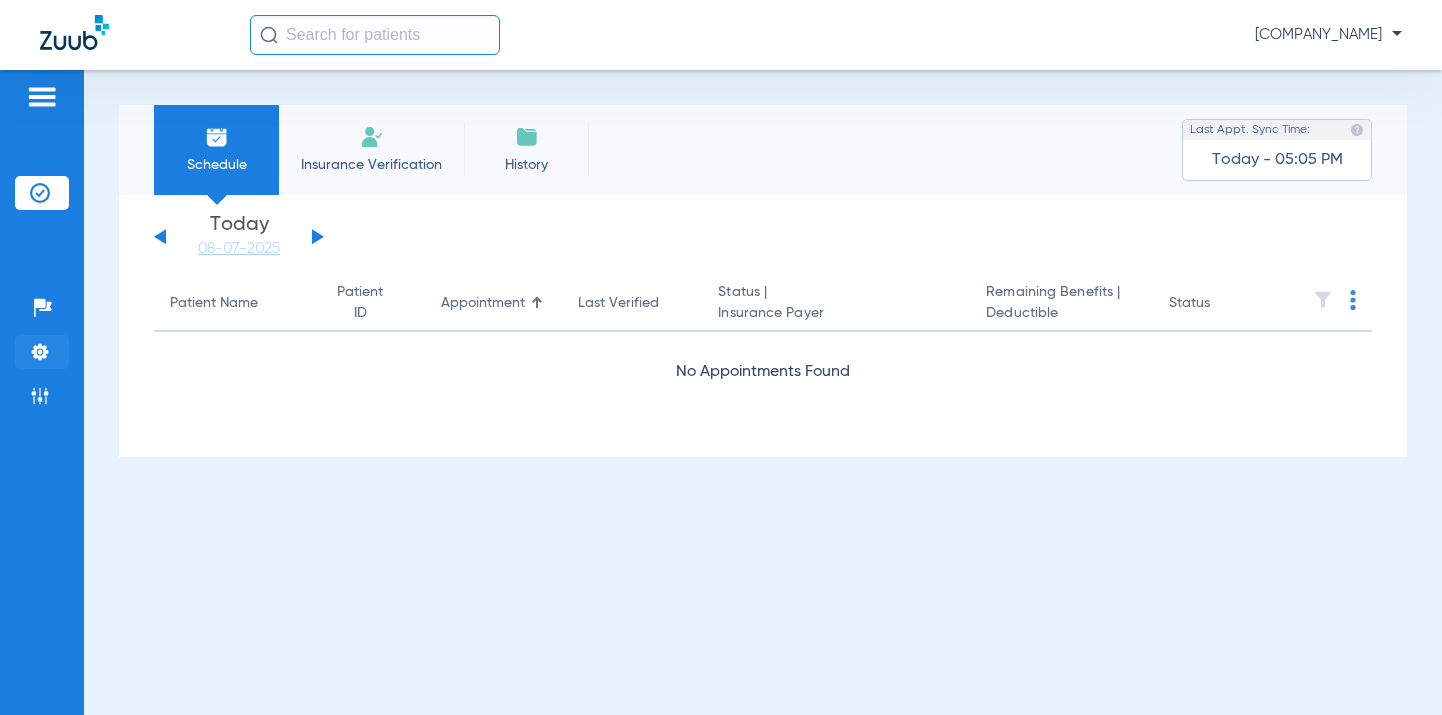 click 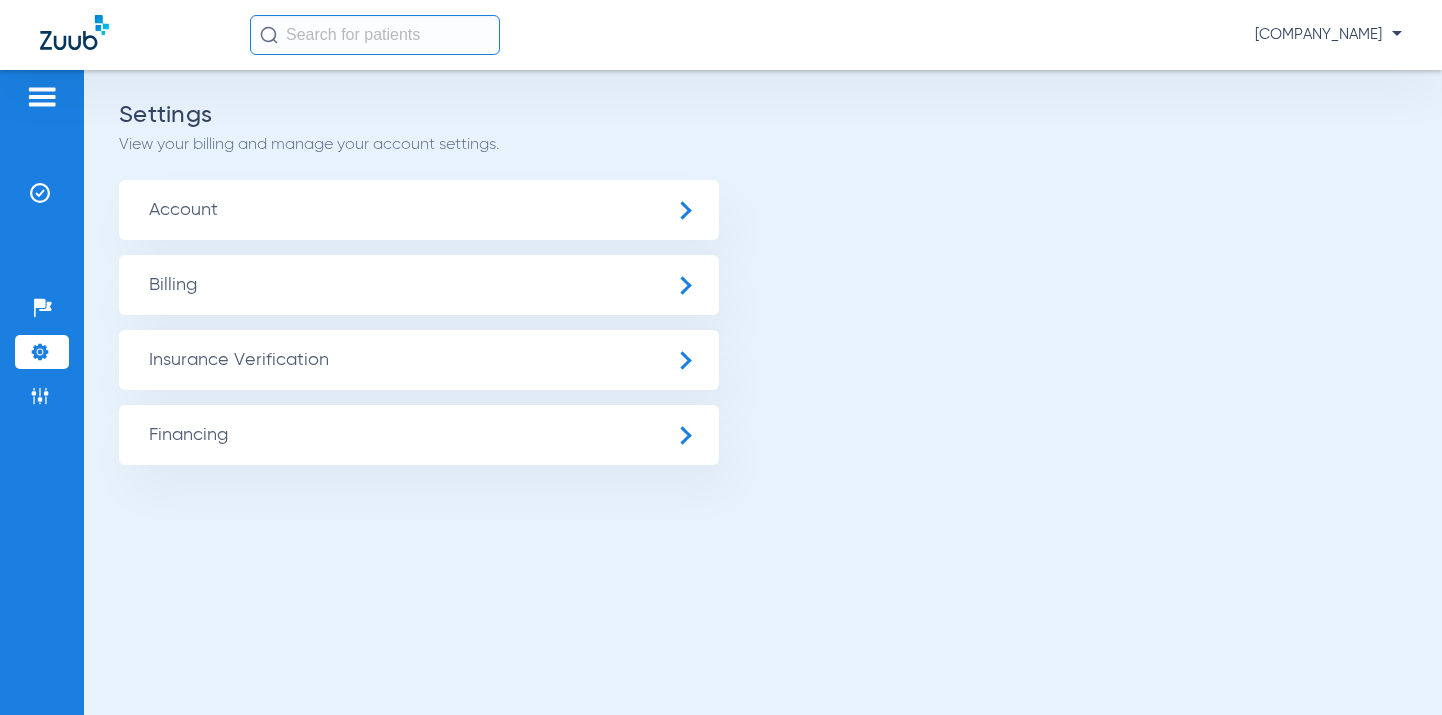 click on "Insurance Verification" 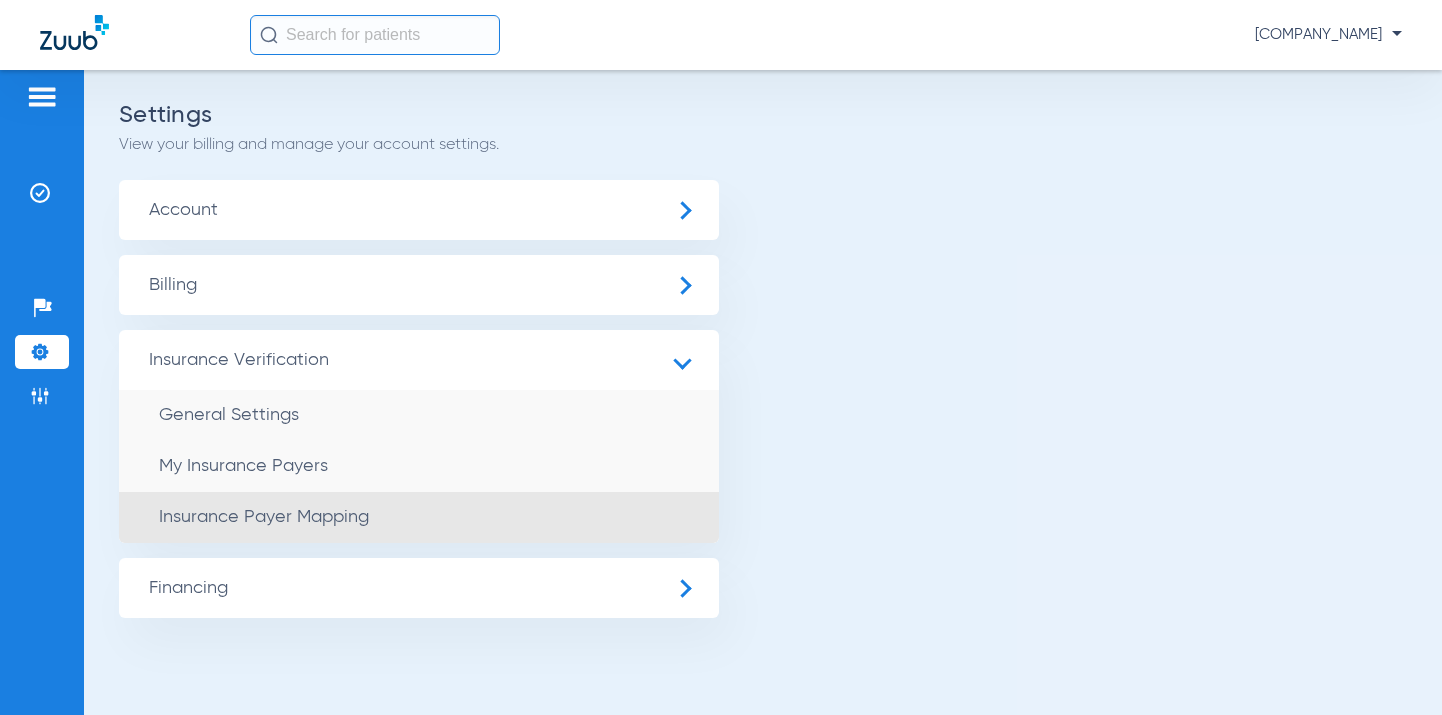 click on "Insurance Payer Mapping" 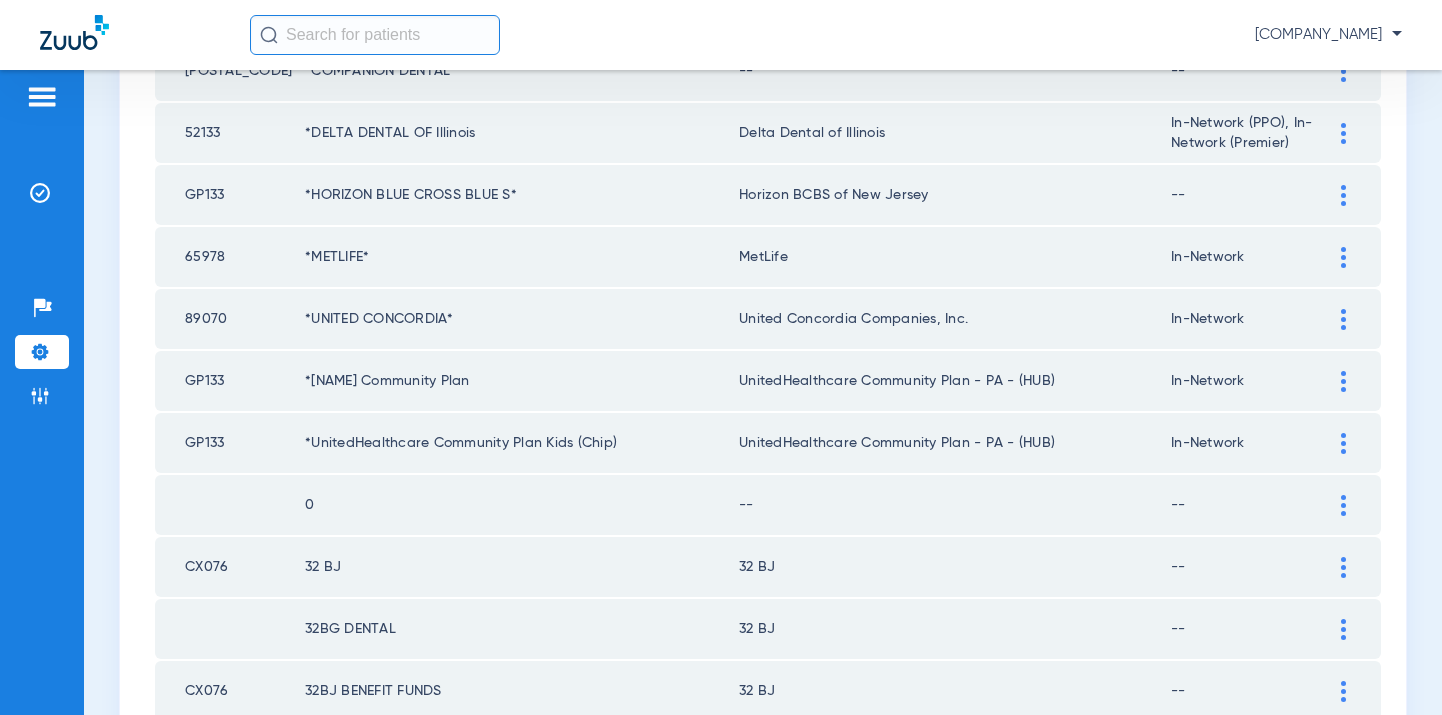 scroll, scrollTop: 0, scrollLeft: 0, axis: both 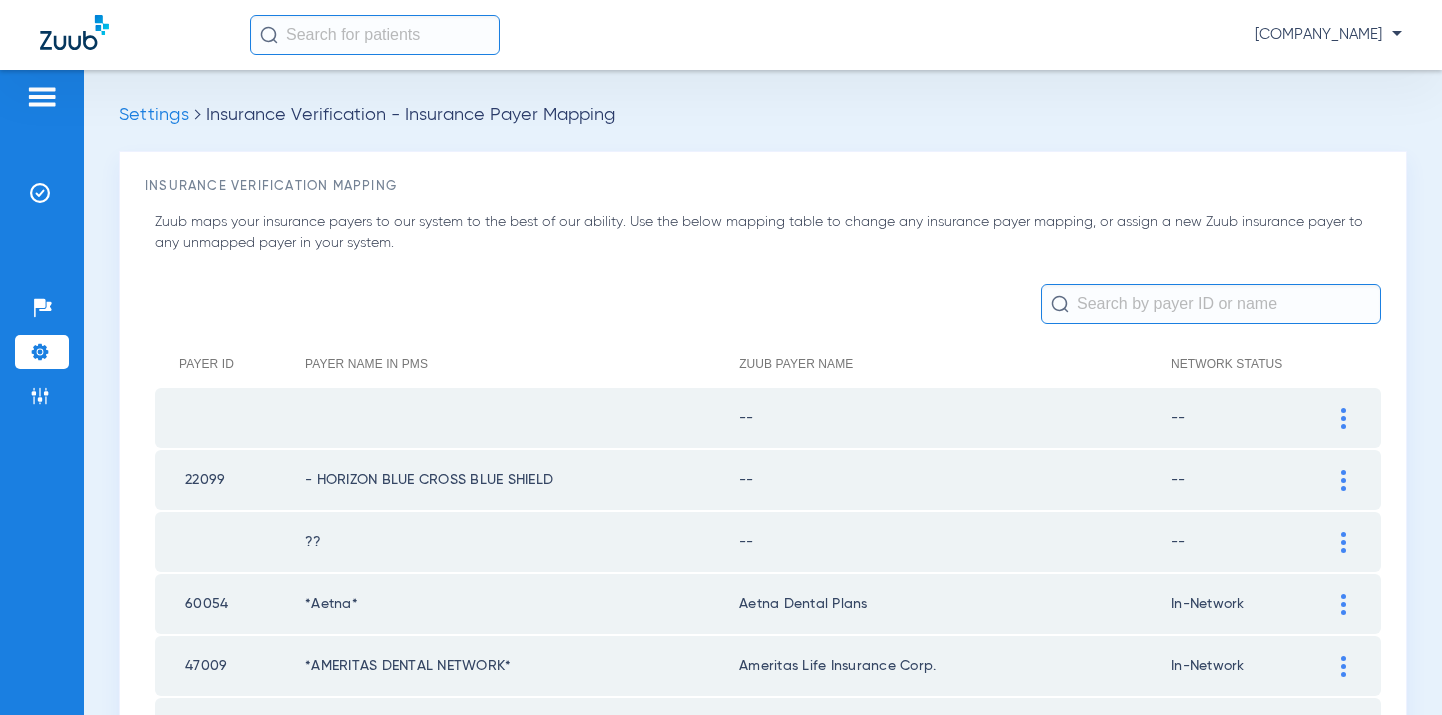 click 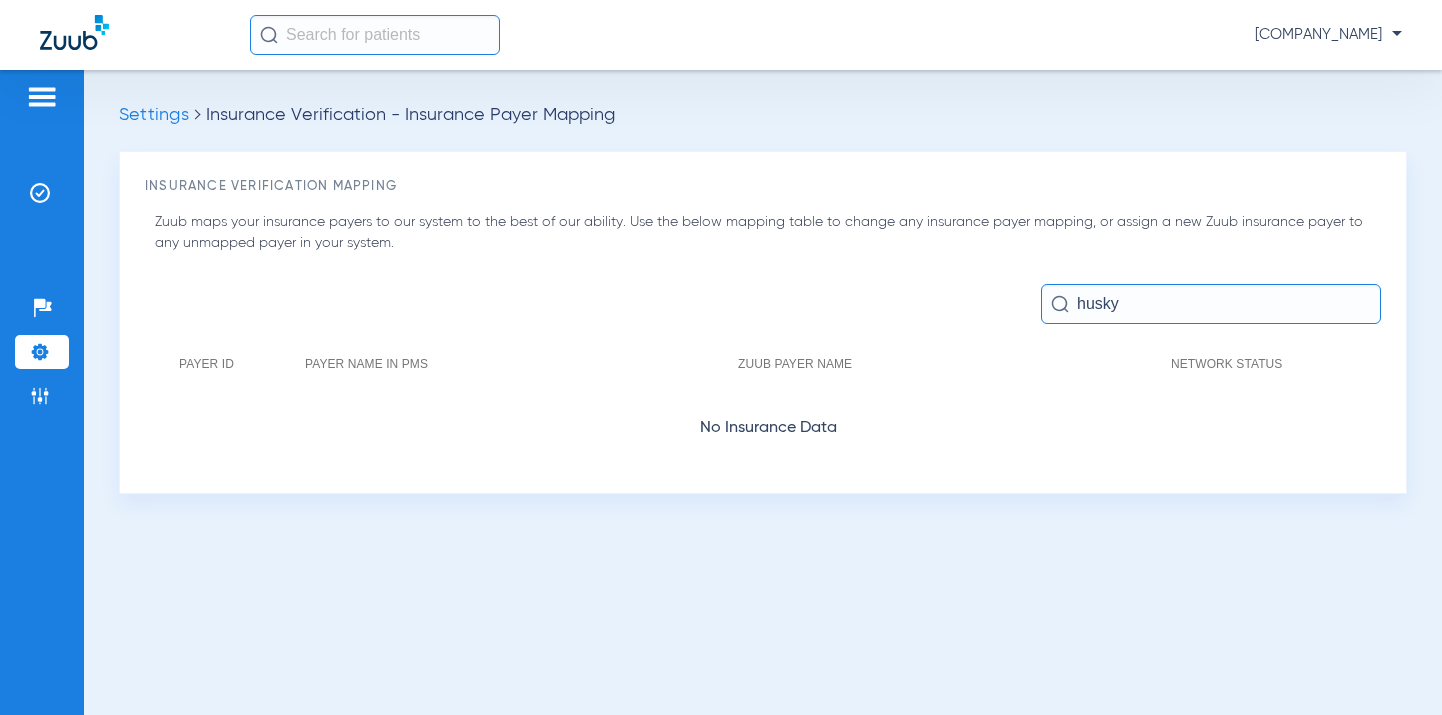drag, startPoint x: 1170, startPoint y: 306, endPoint x: 1064, endPoint y: 298, distance: 106.30146 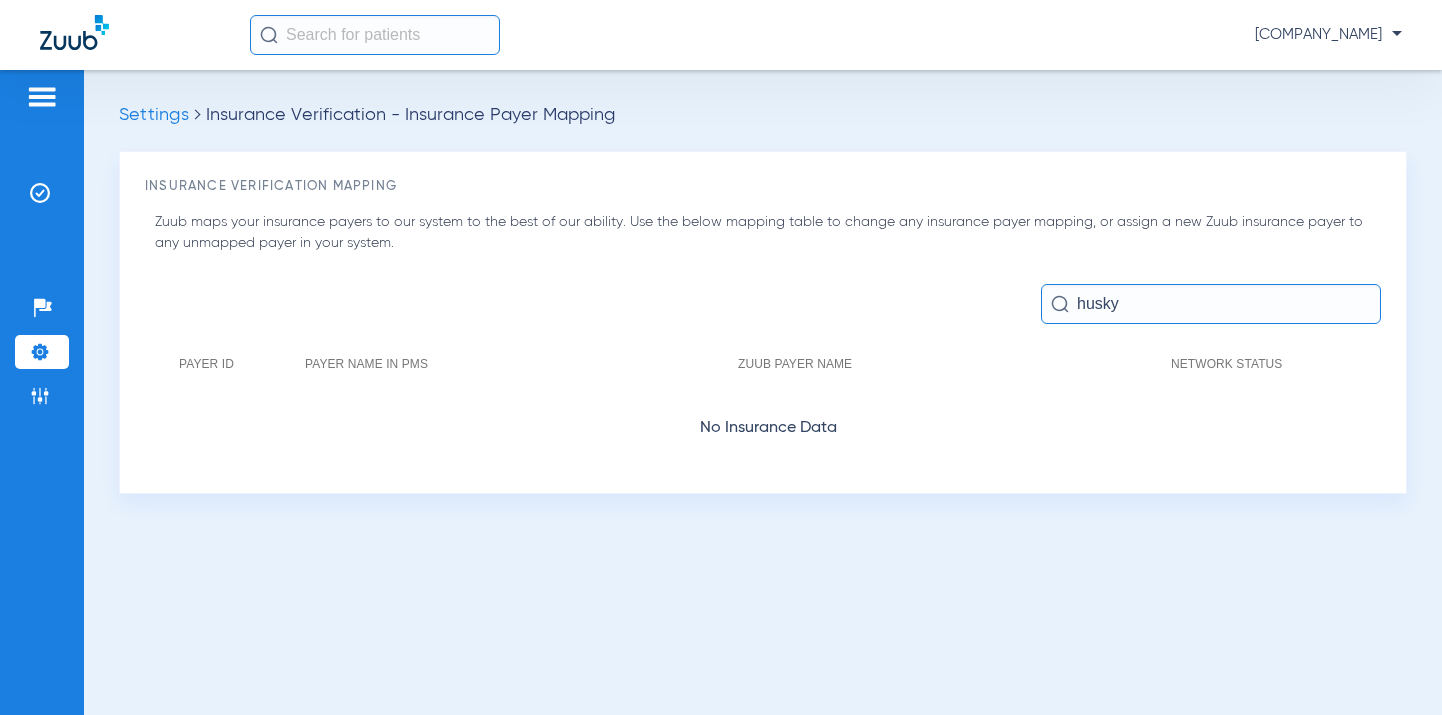 click on "husky" 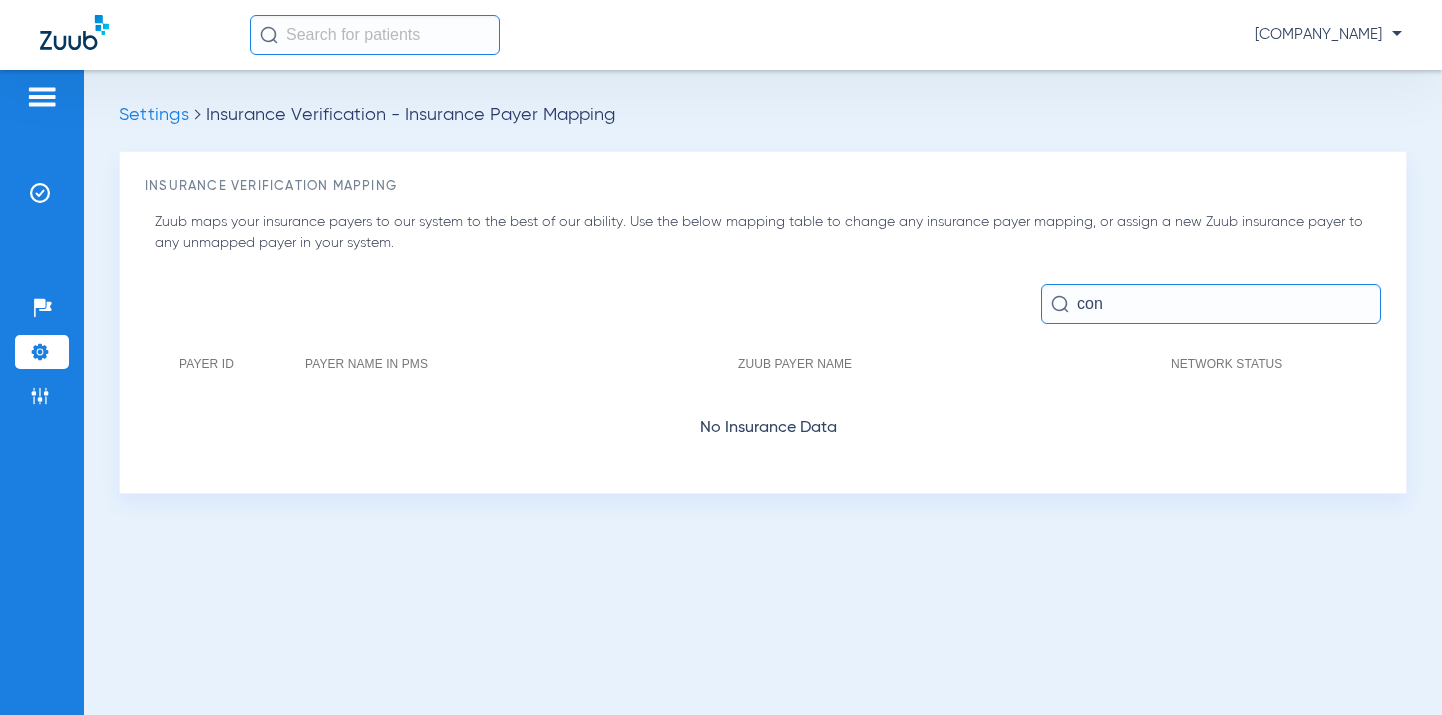 type on "conn" 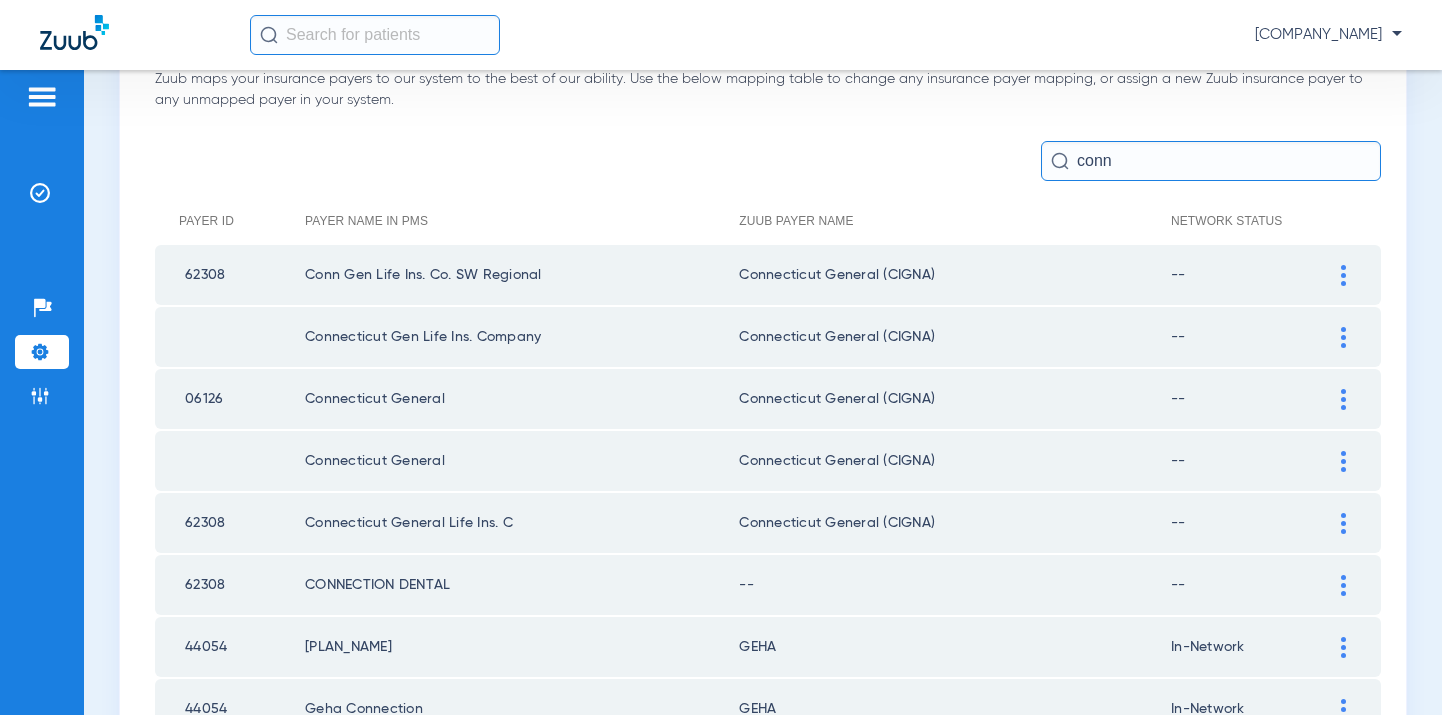 scroll, scrollTop: 0, scrollLeft: 0, axis: both 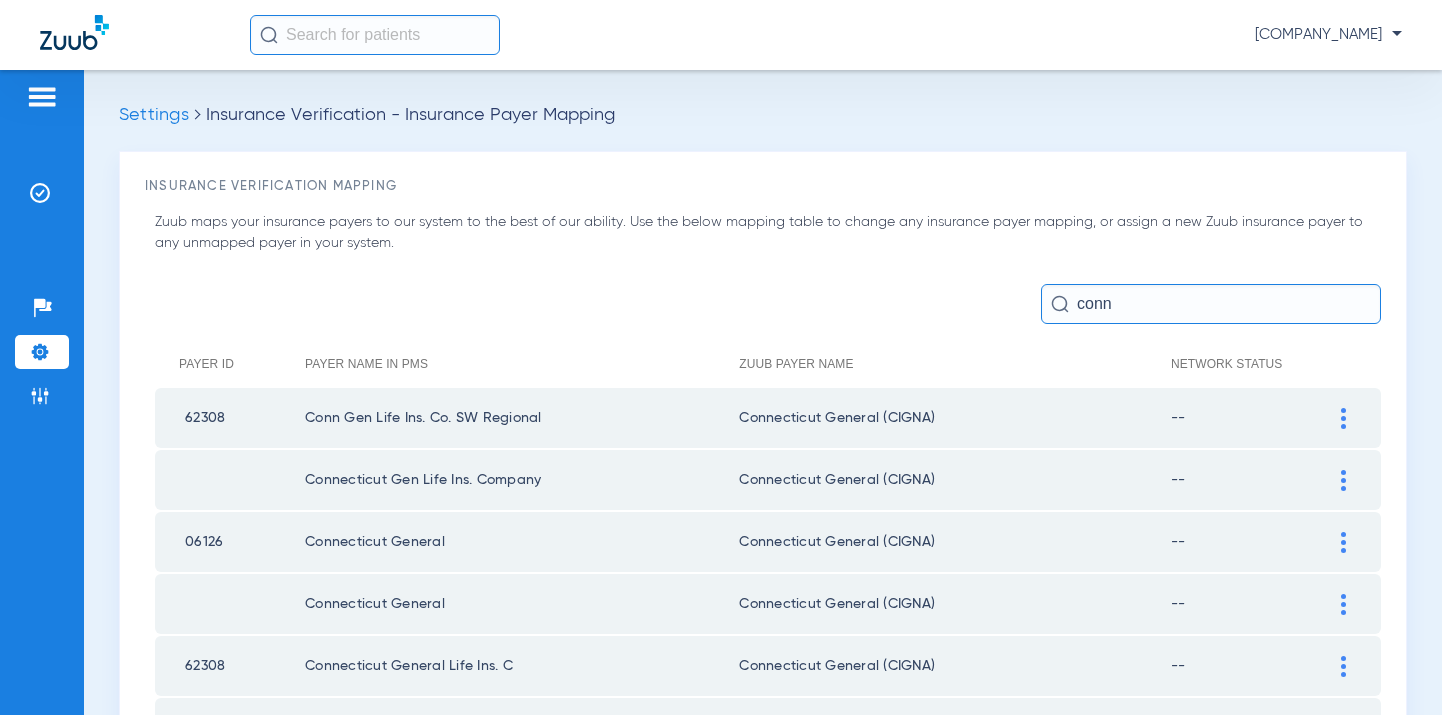drag, startPoint x: 1178, startPoint y: 293, endPoint x: 1151, endPoint y: 303, distance: 28.79236 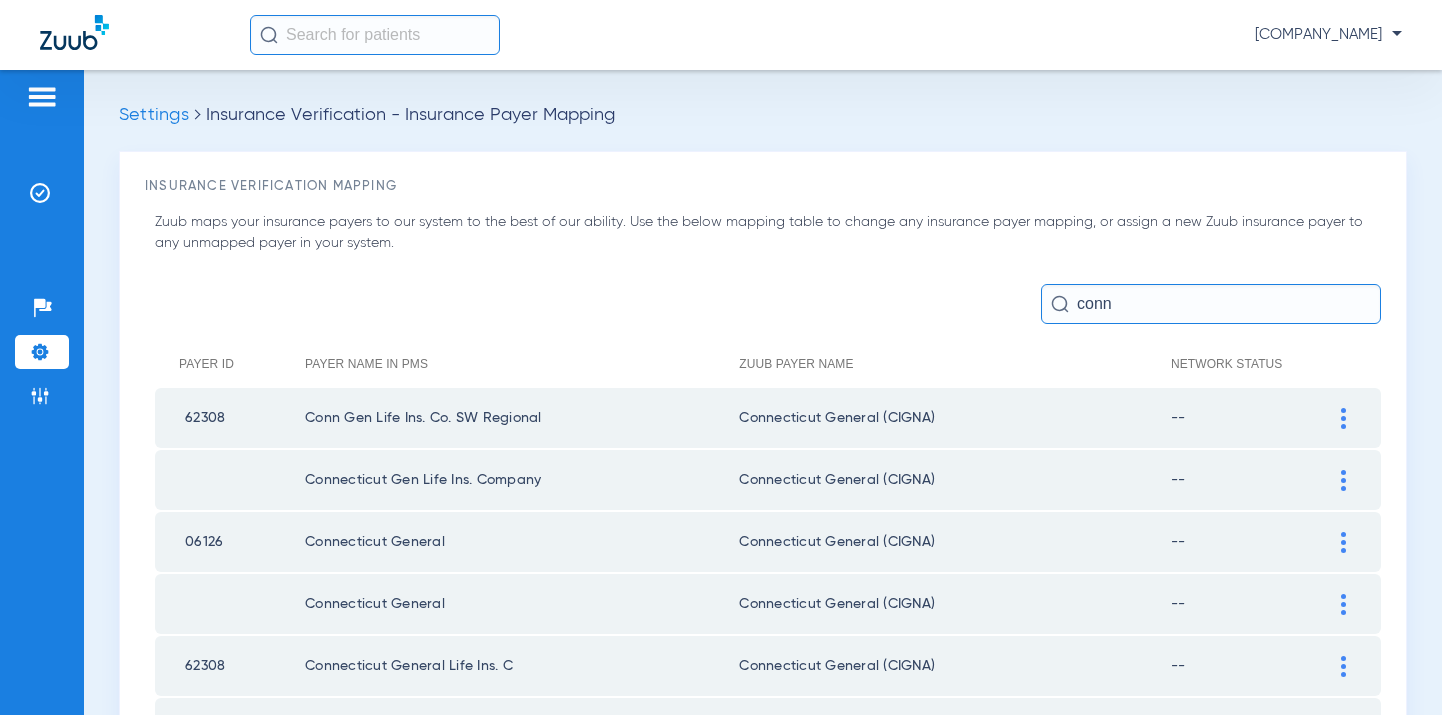 click on "conn" 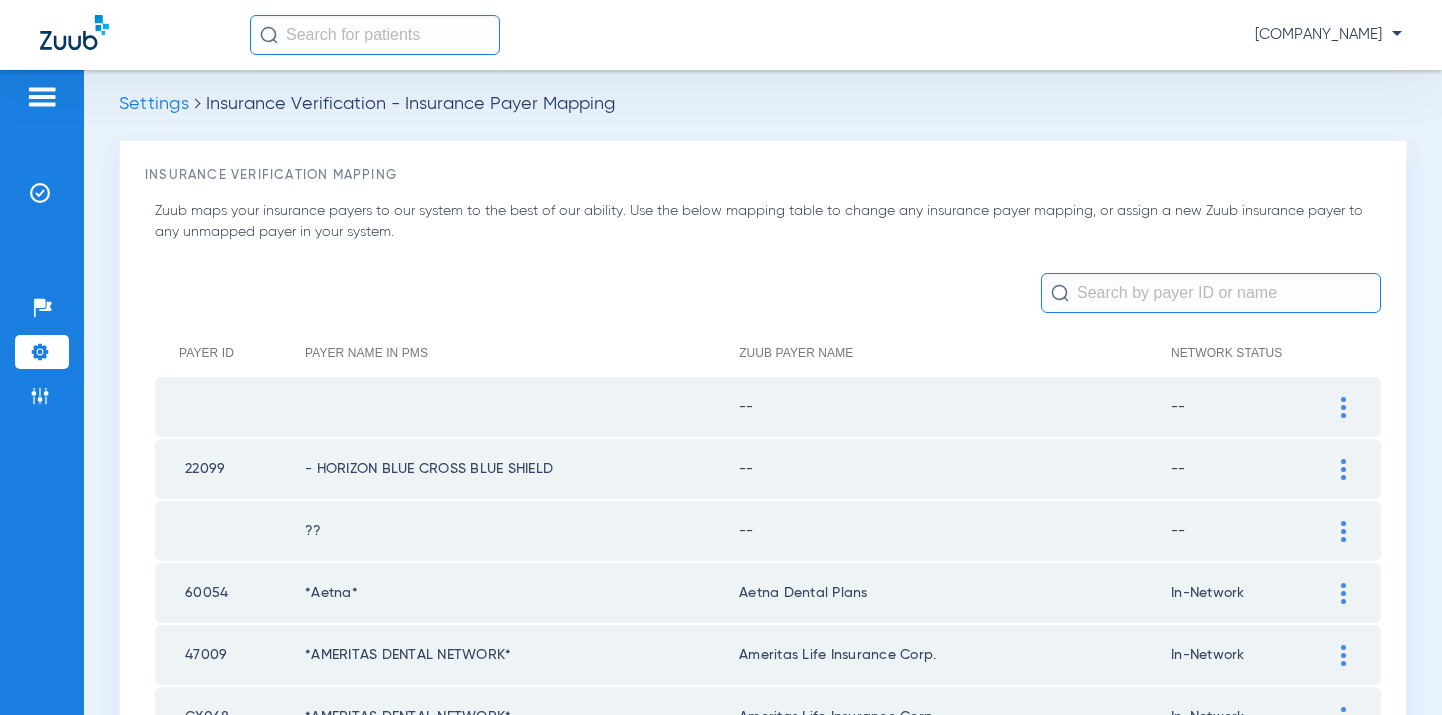 scroll, scrollTop: 0, scrollLeft: 0, axis: both 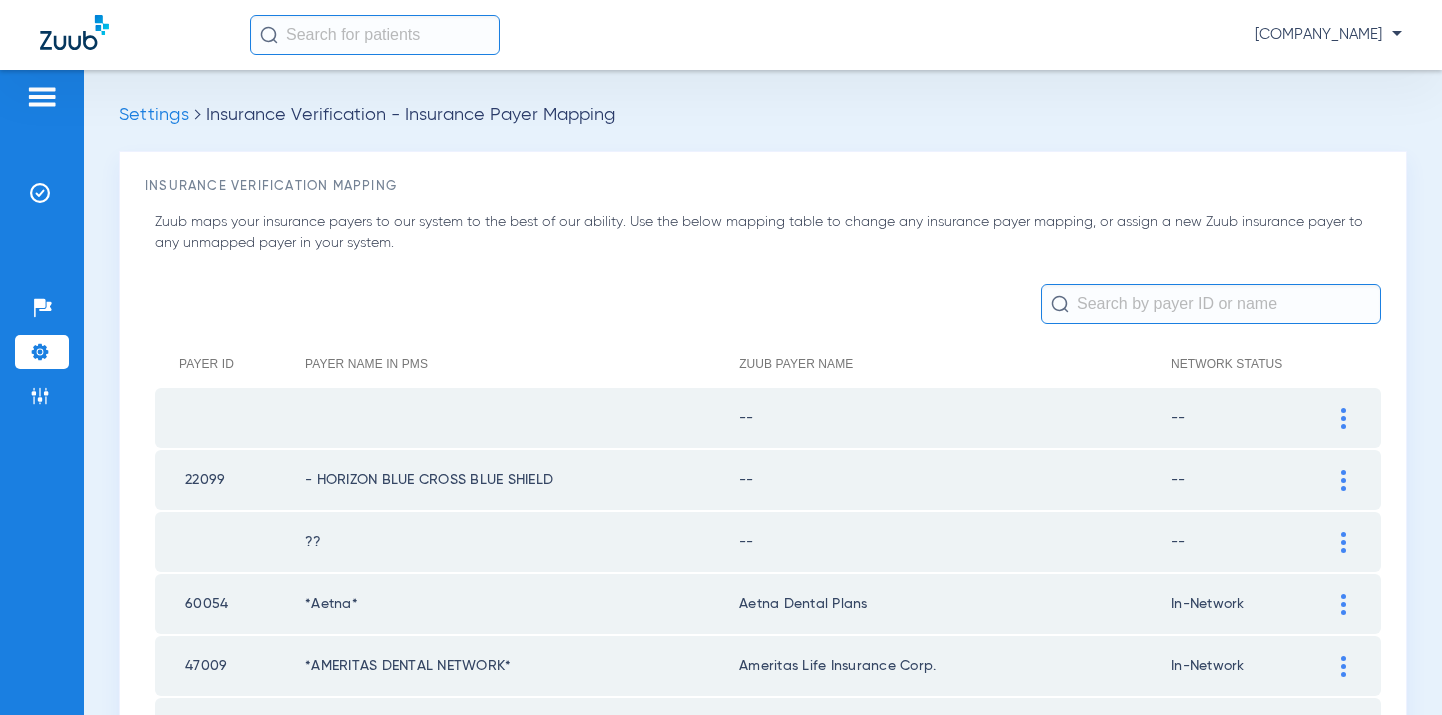 click 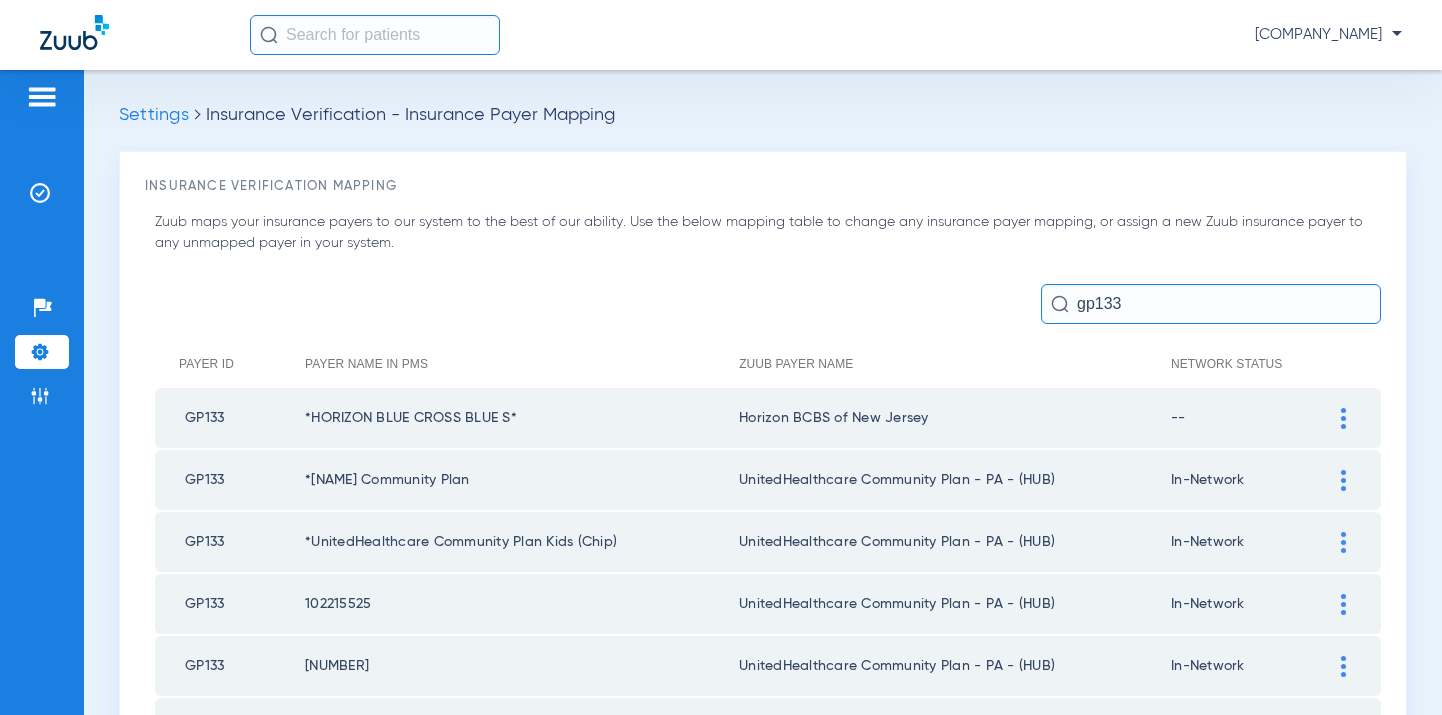 type on "gp133" 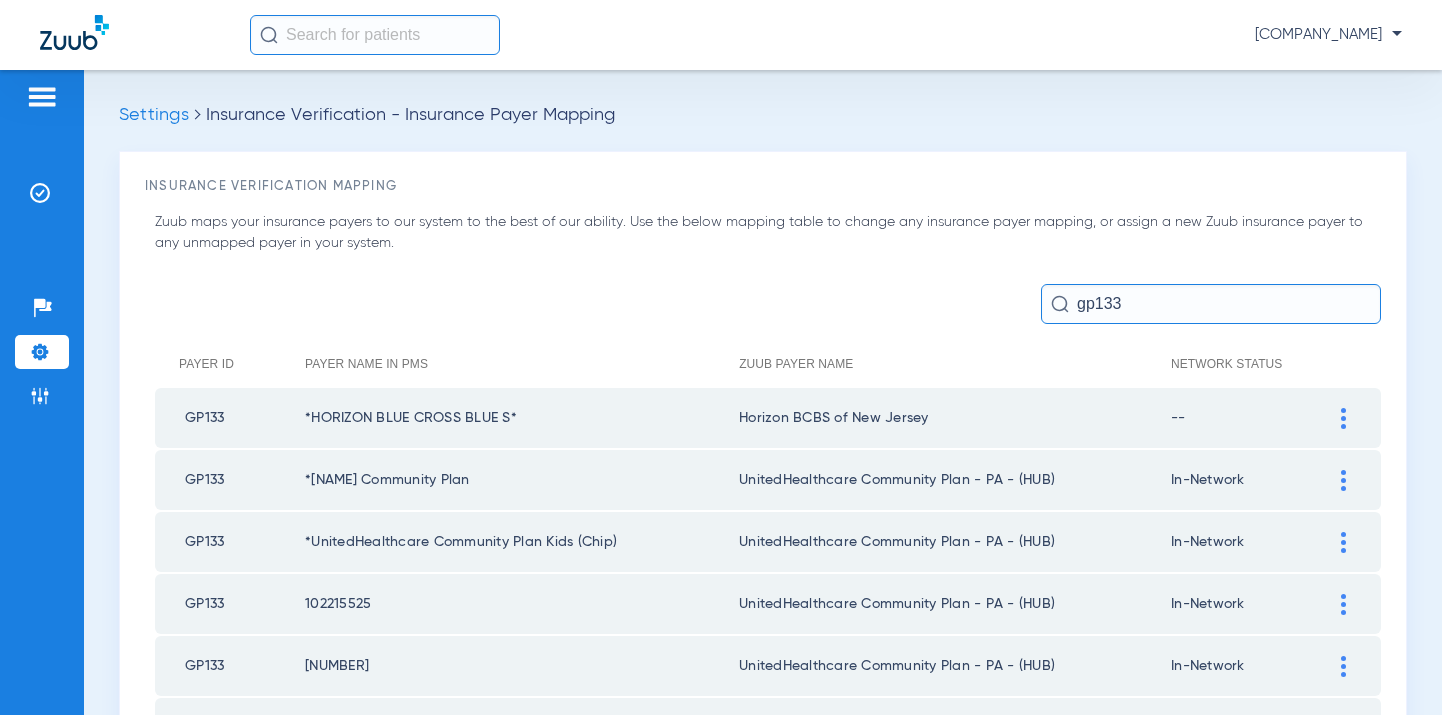 click on "gp133" 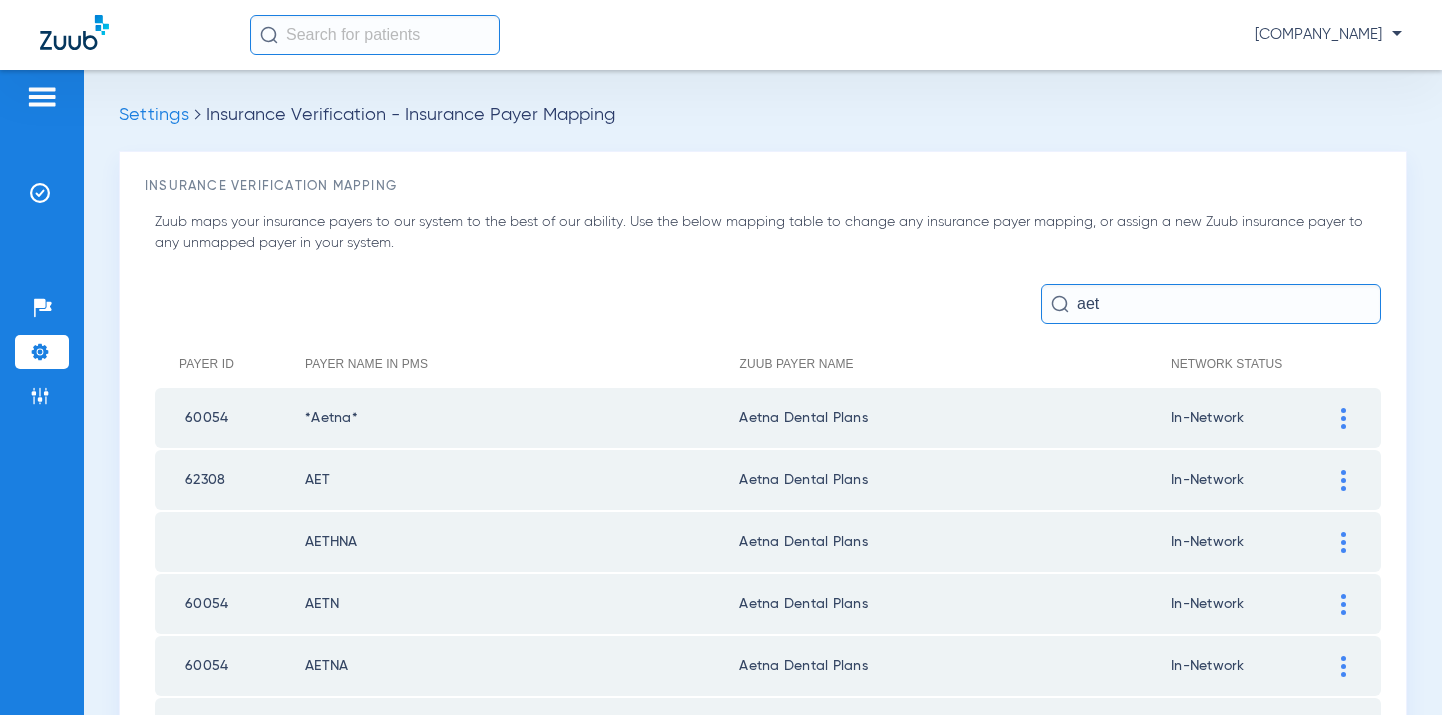 type on "aet" 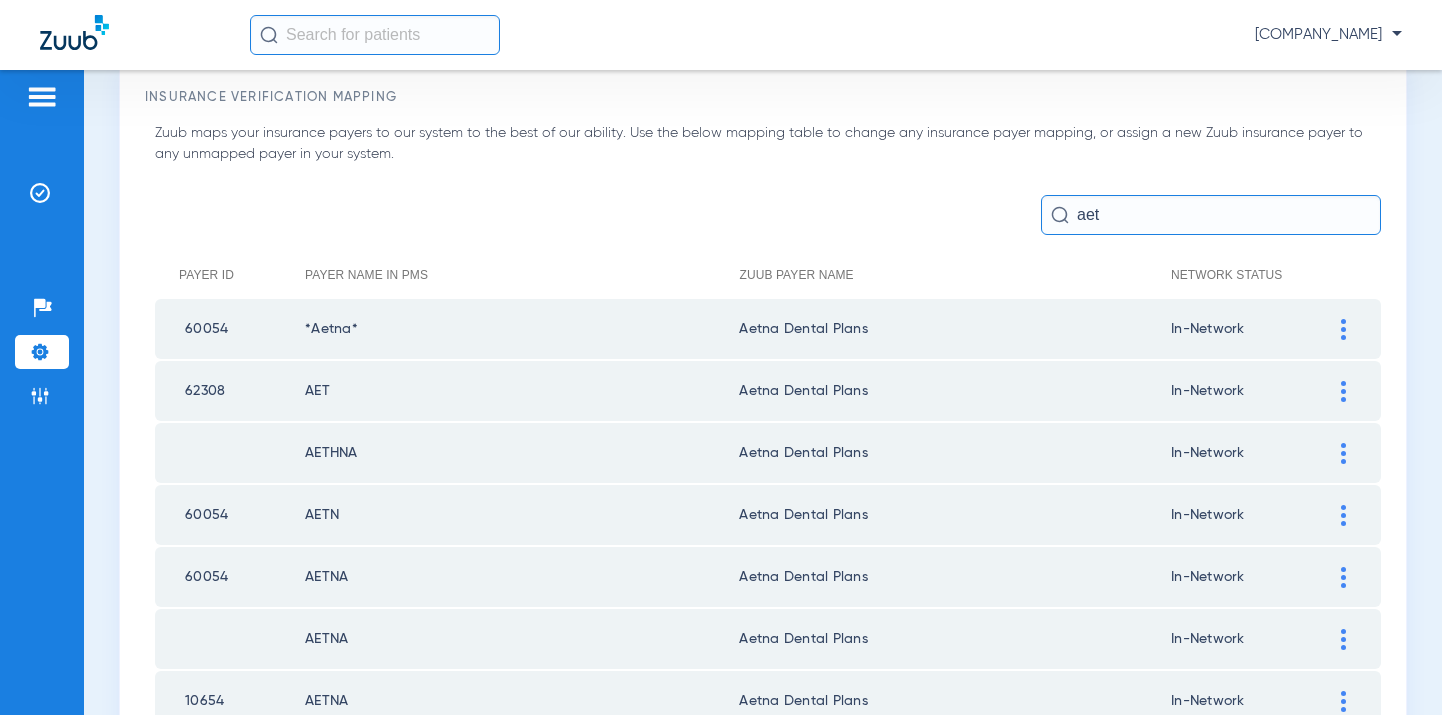 scroll, scrollTop: 174, scrollLeft: 0, axis: vertical 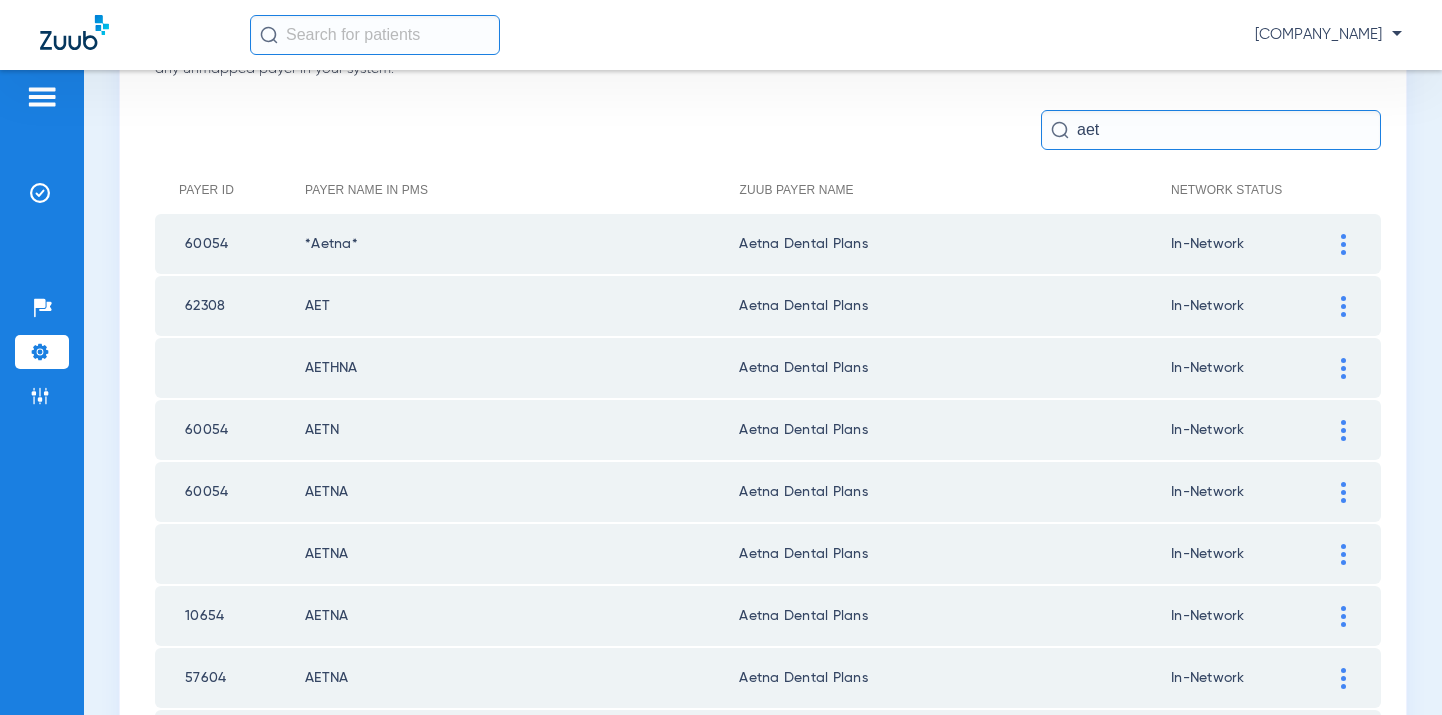 drag, startPoint x: 1104, startPoint y: 124, endPoint x: 1043, endPoint y: 126, distance: 61.03278 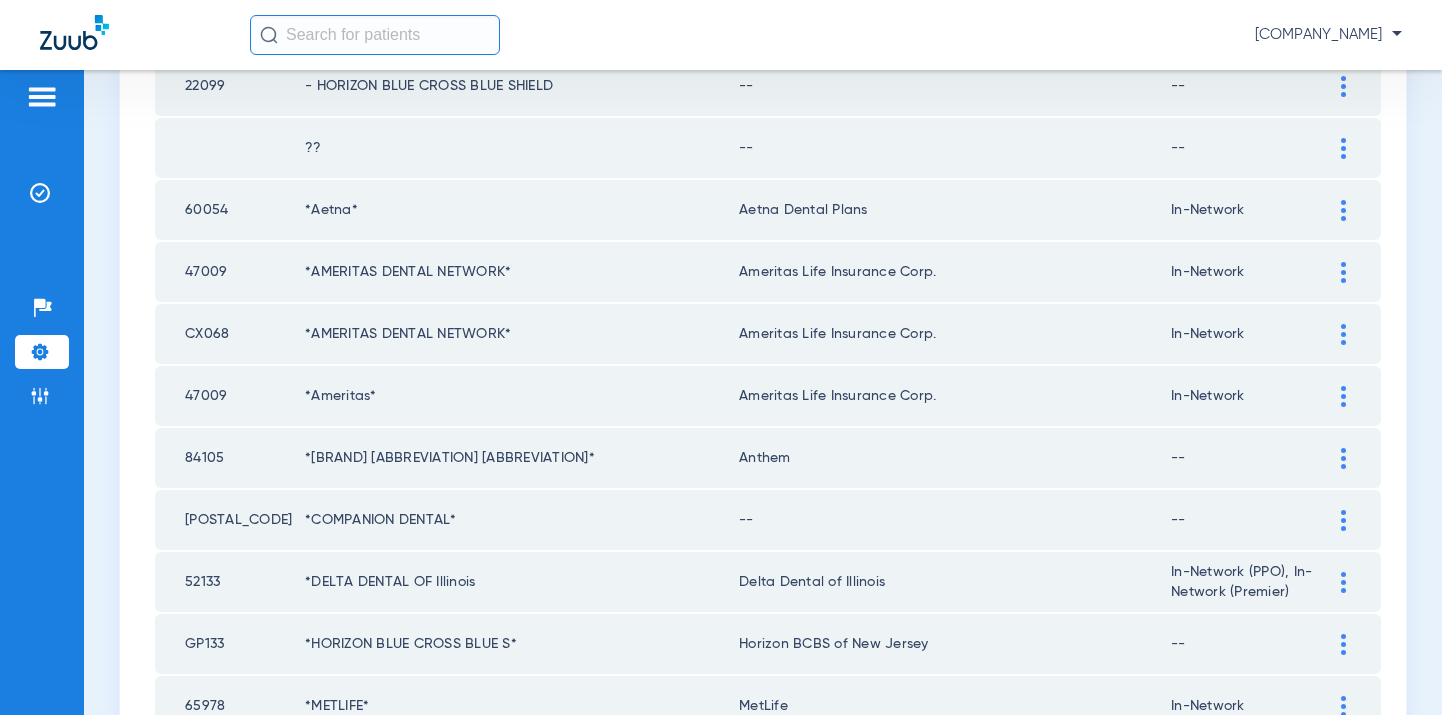 scroll, scrollTop: 0, scrollLeft: 0, axis: both 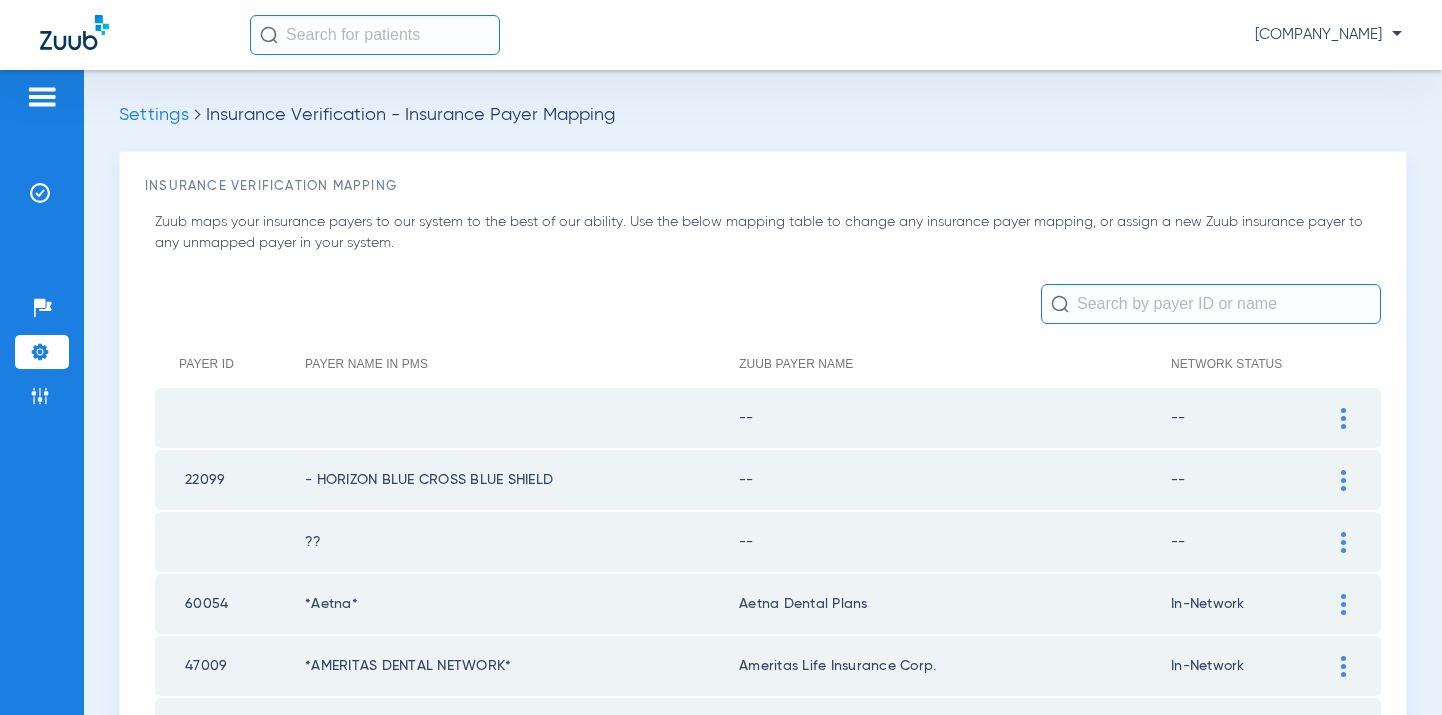 click 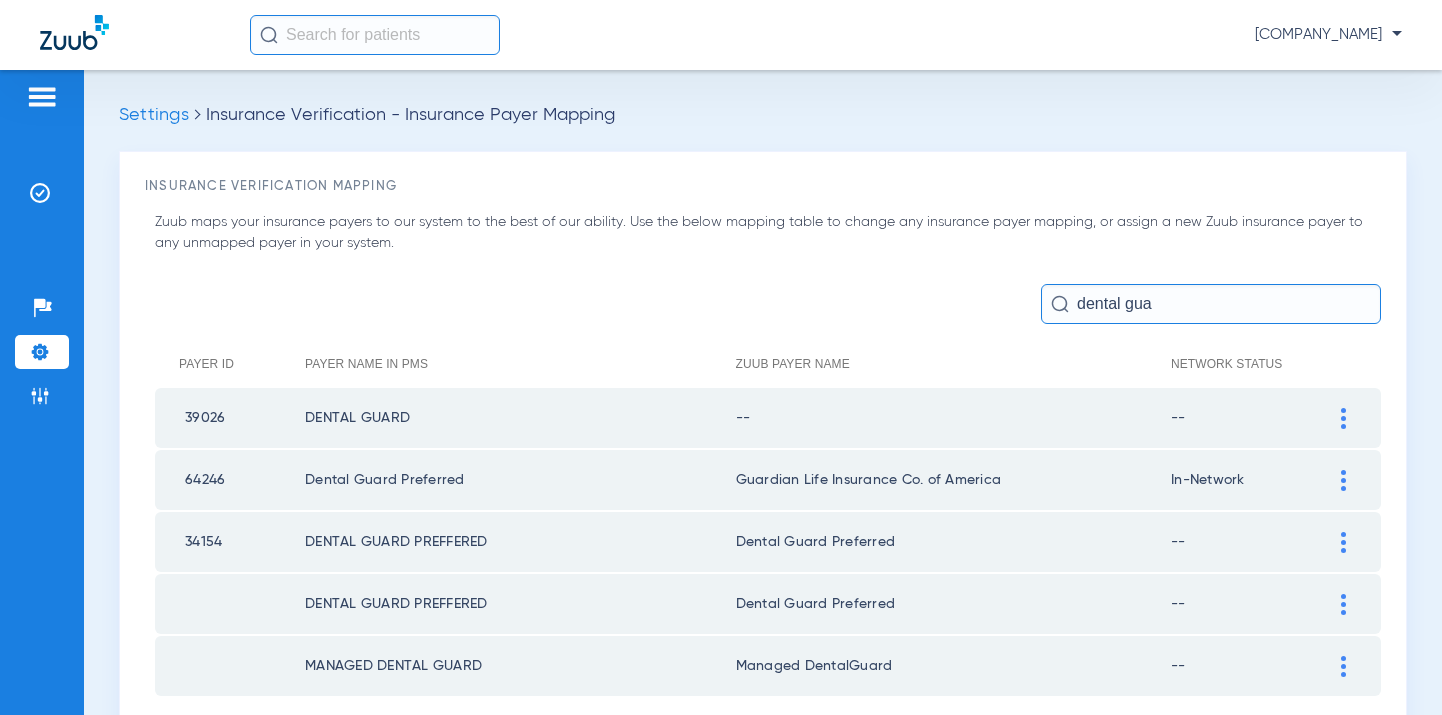 type on "dental gua" 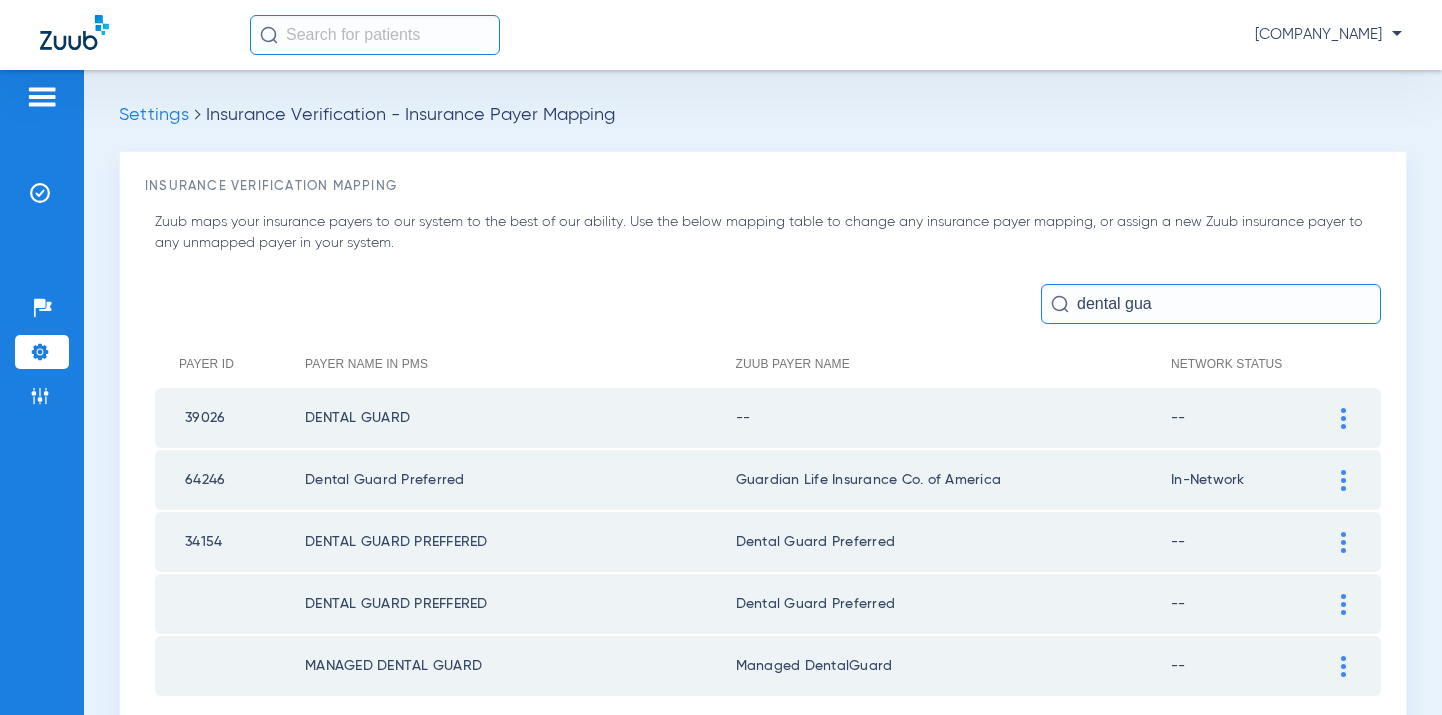 drag, startPoint x: 1147, startPoint y: 301, endPoint x: 1046, endPoint y: 301, distance: 101 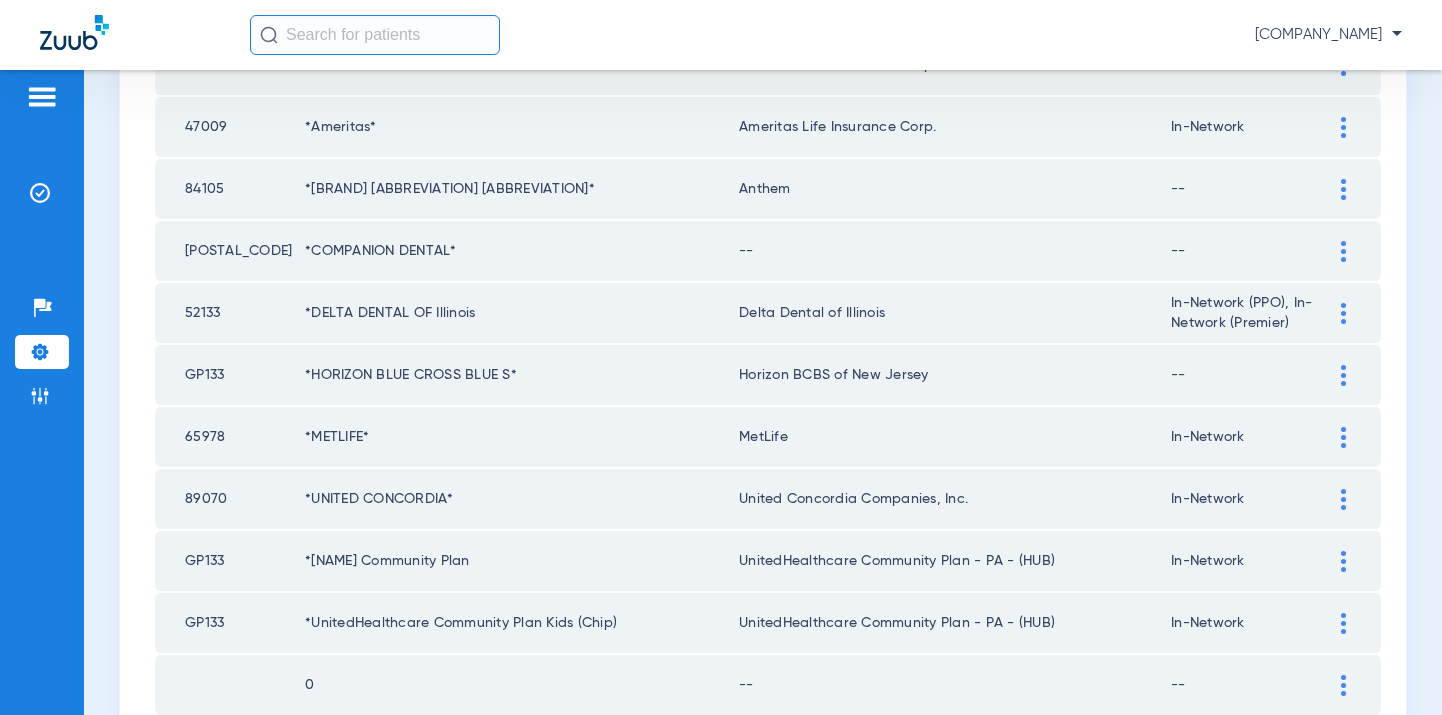 scroll, scrollTop: 900, scrollLeft: 0, axis: vertical 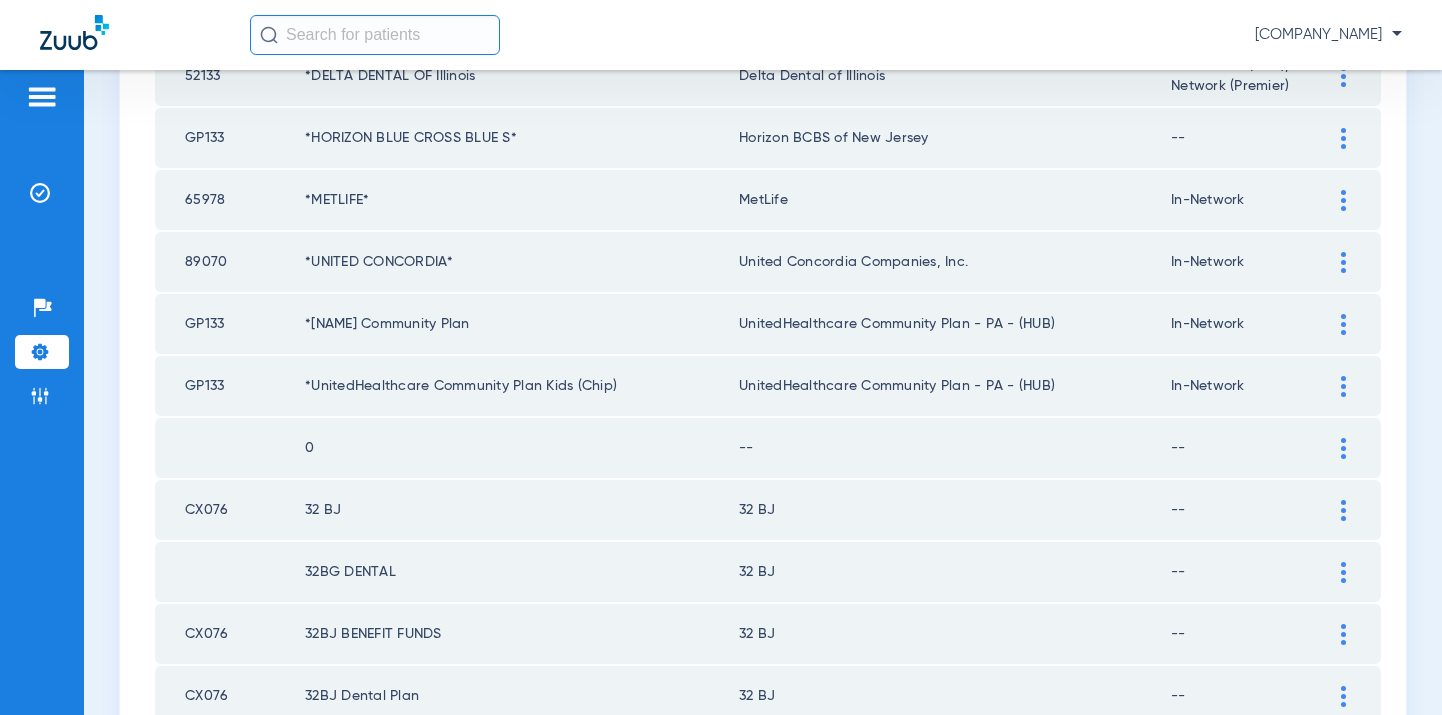 type 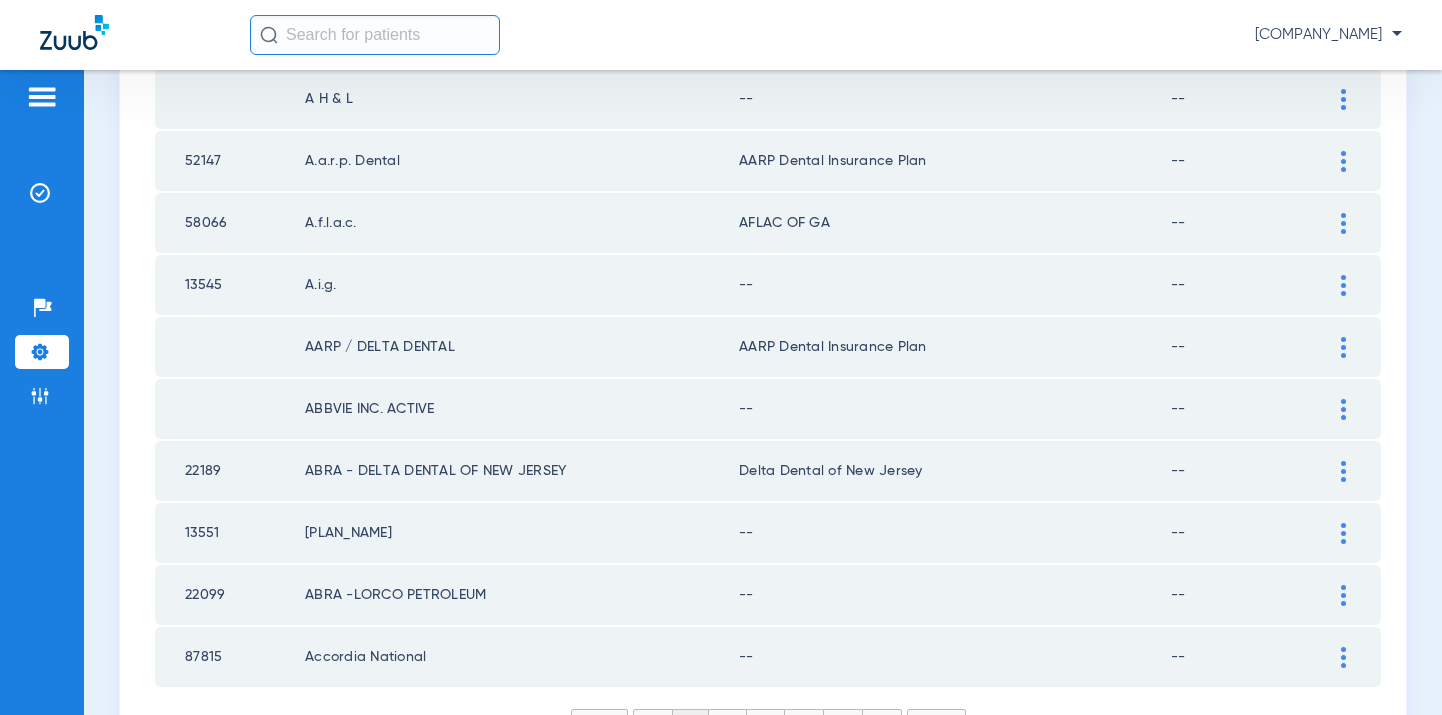 scroll, scrollTop: 2920, scrollLeft: 0, axis: vertical 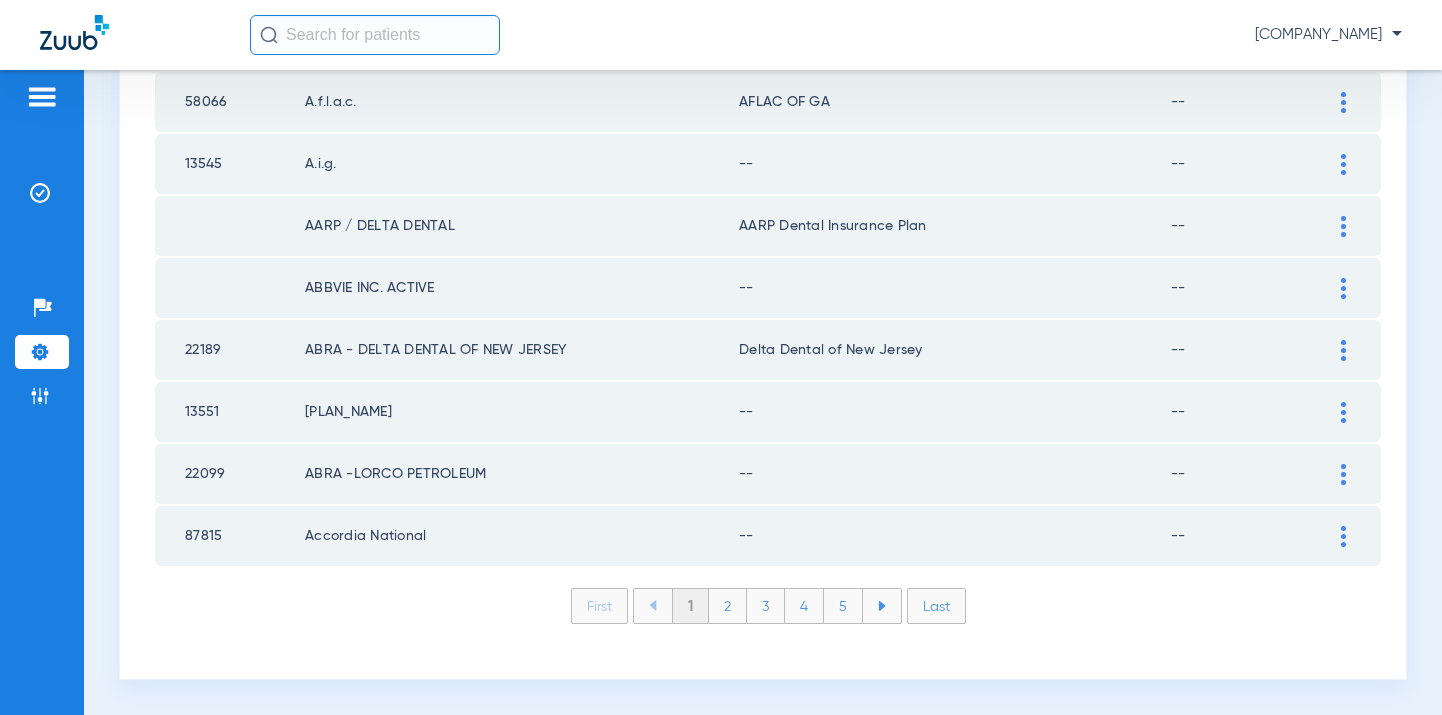click on "2" 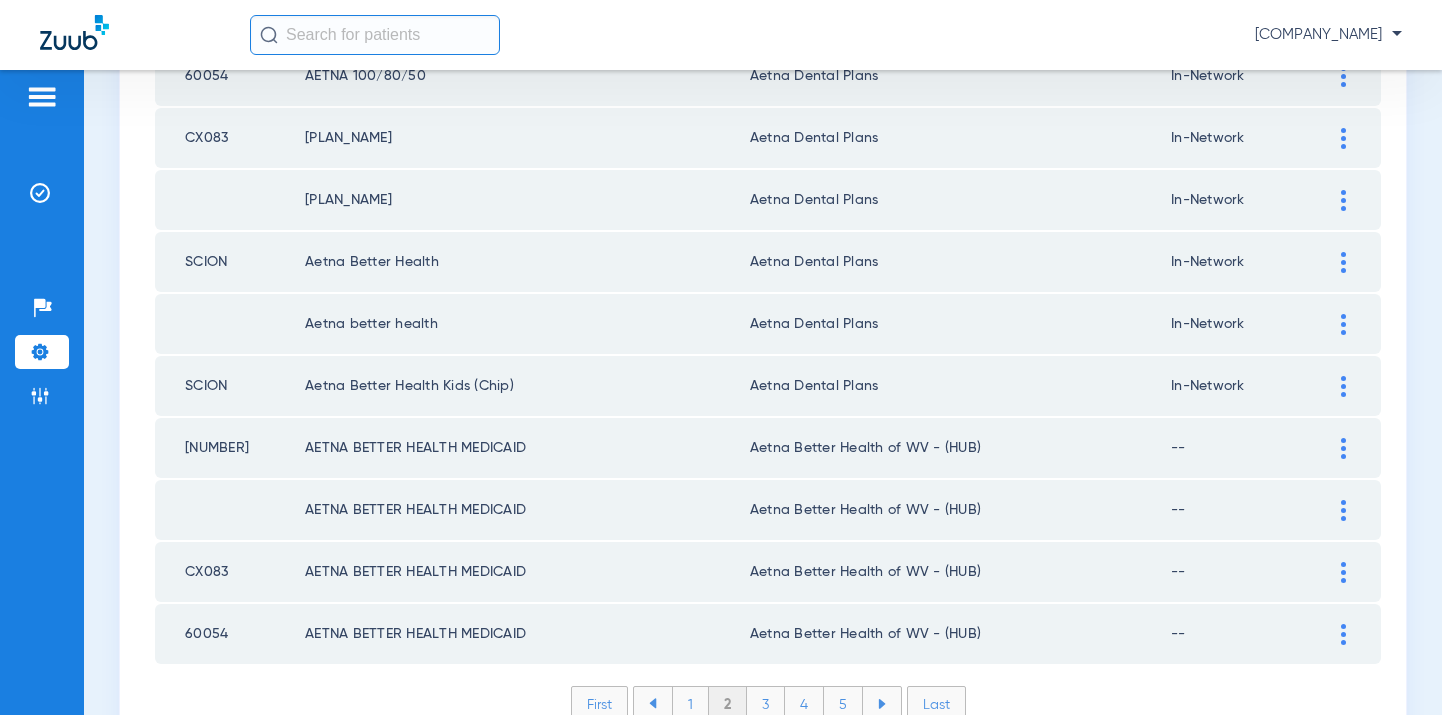 scroll, scrollTop: 2920, scrollLeft: 0, axis: vertical 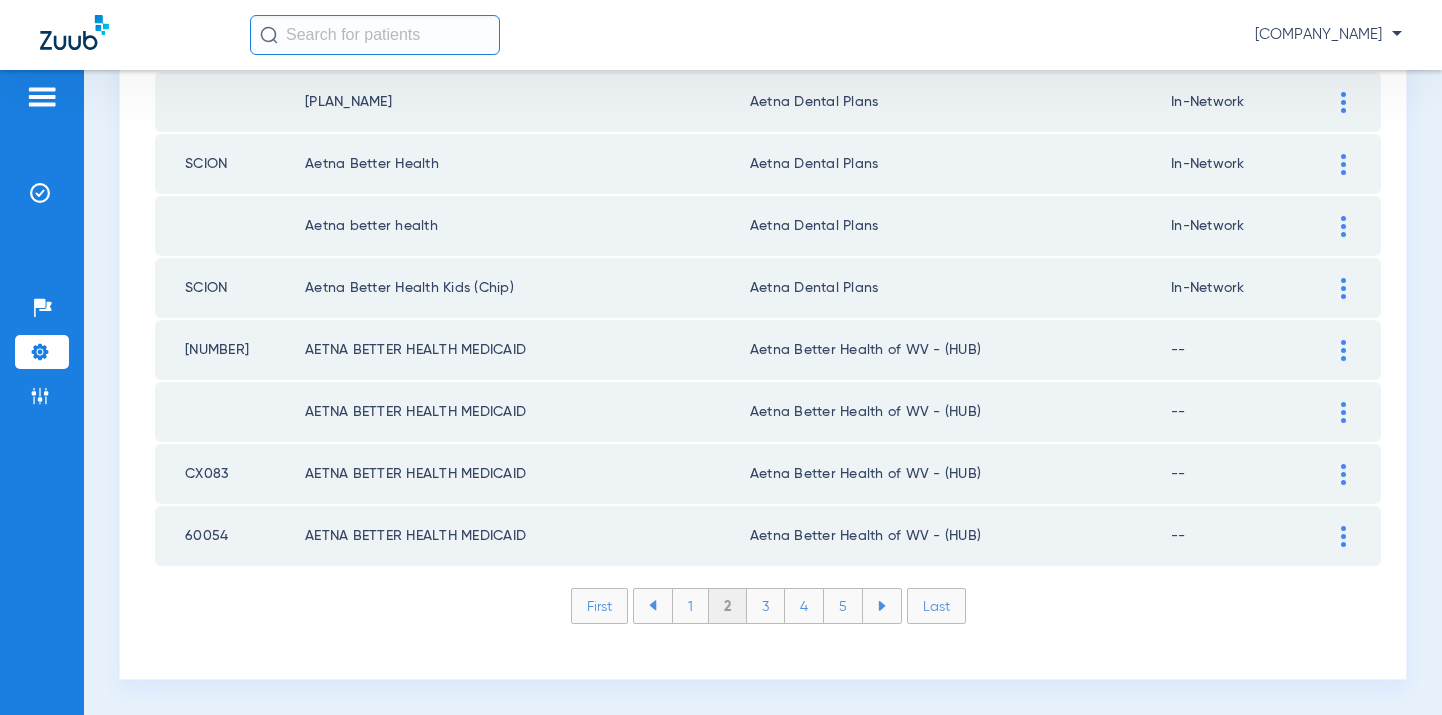 click on "3" 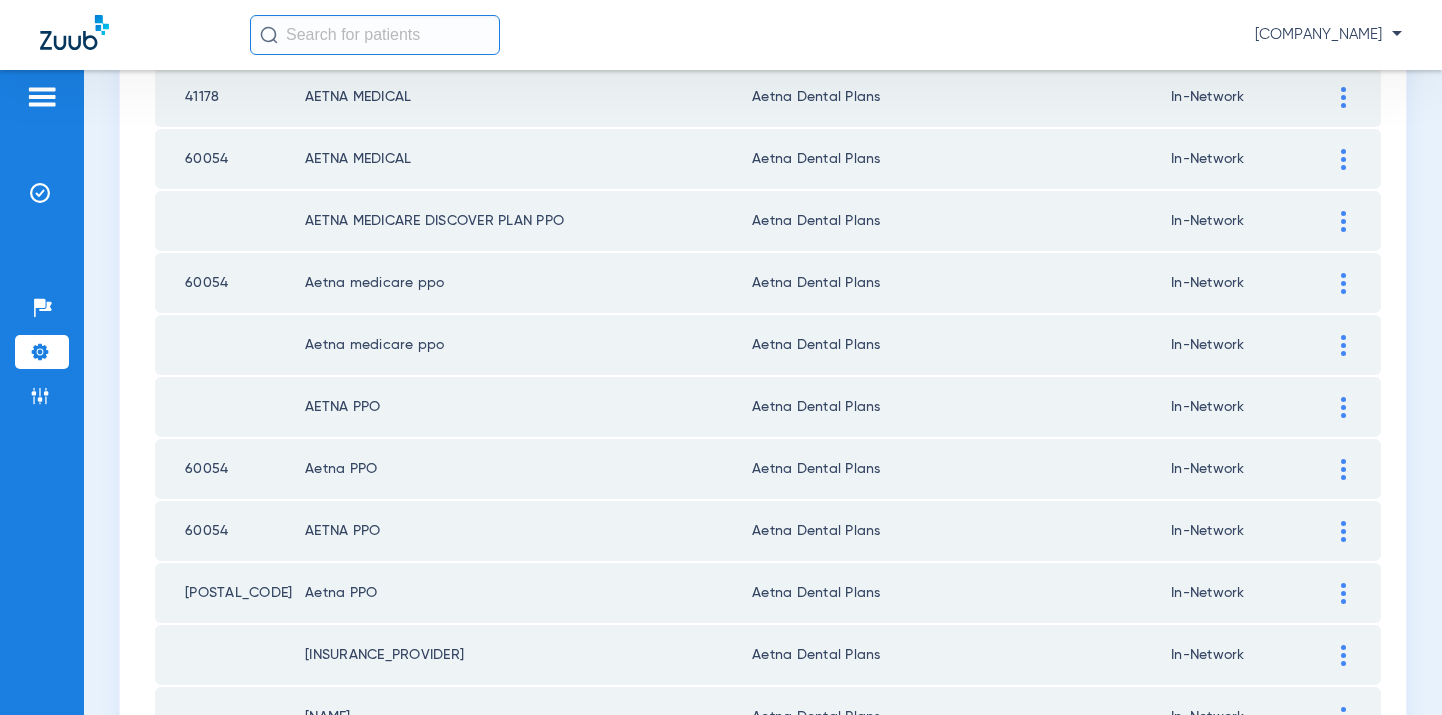 scroll, scrollTop: 2920, scrollLeft: 0, axis: vertical 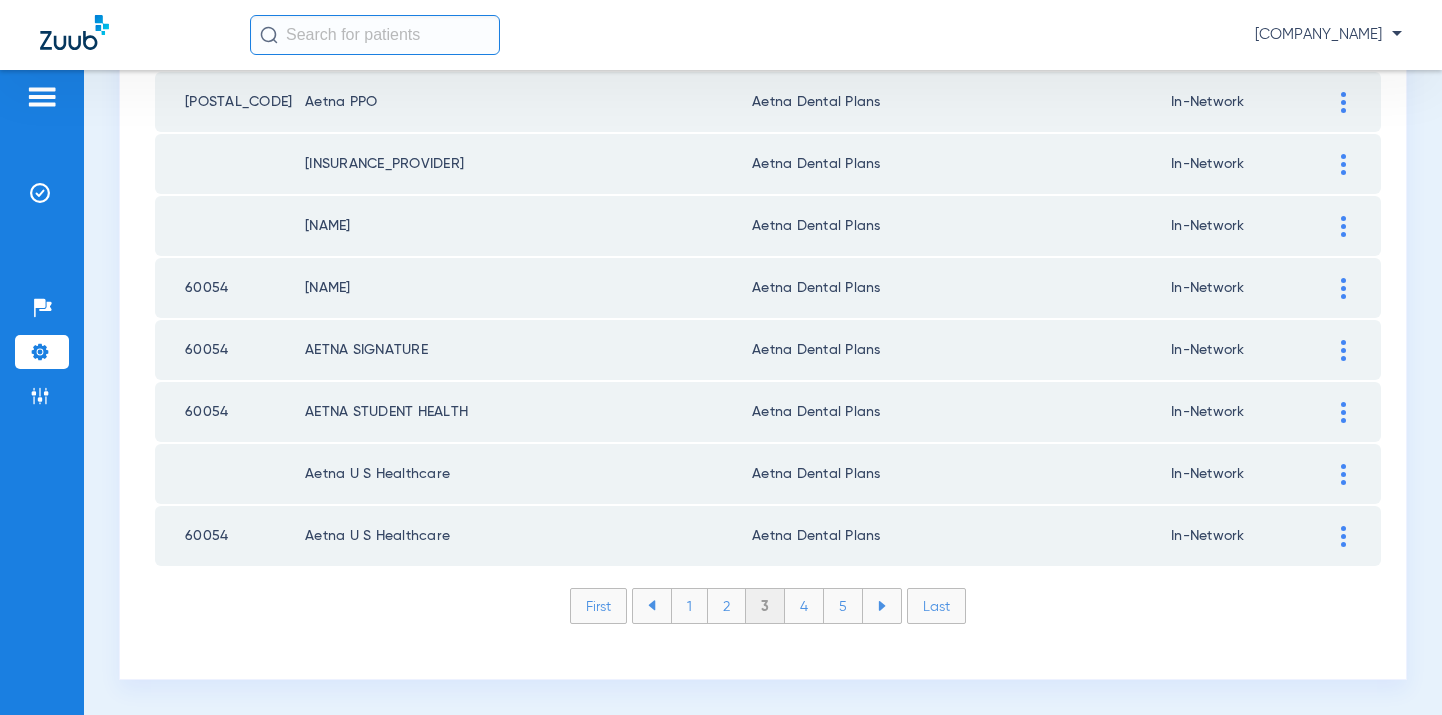 click on "4" 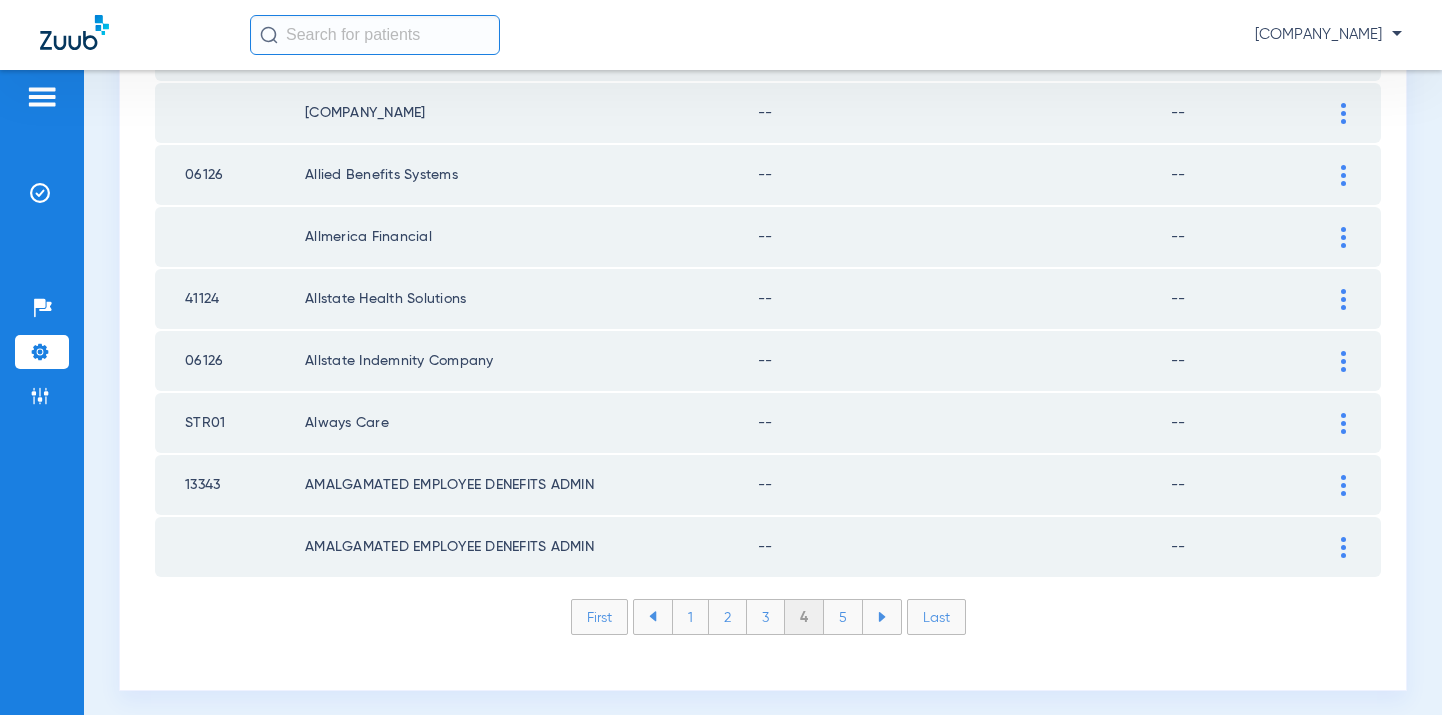 scroll, scrollTop: 2920, scrollLeft: 0, axis: vertical 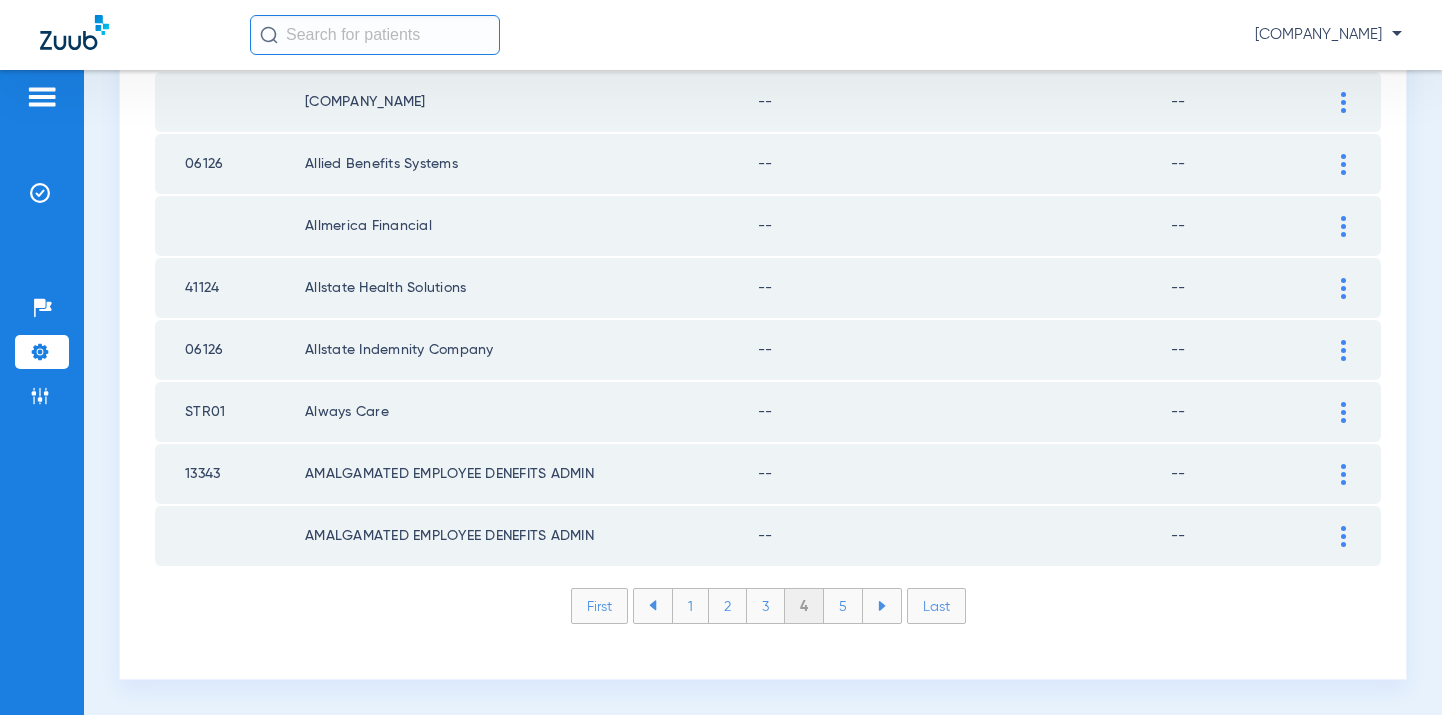 click on "5" 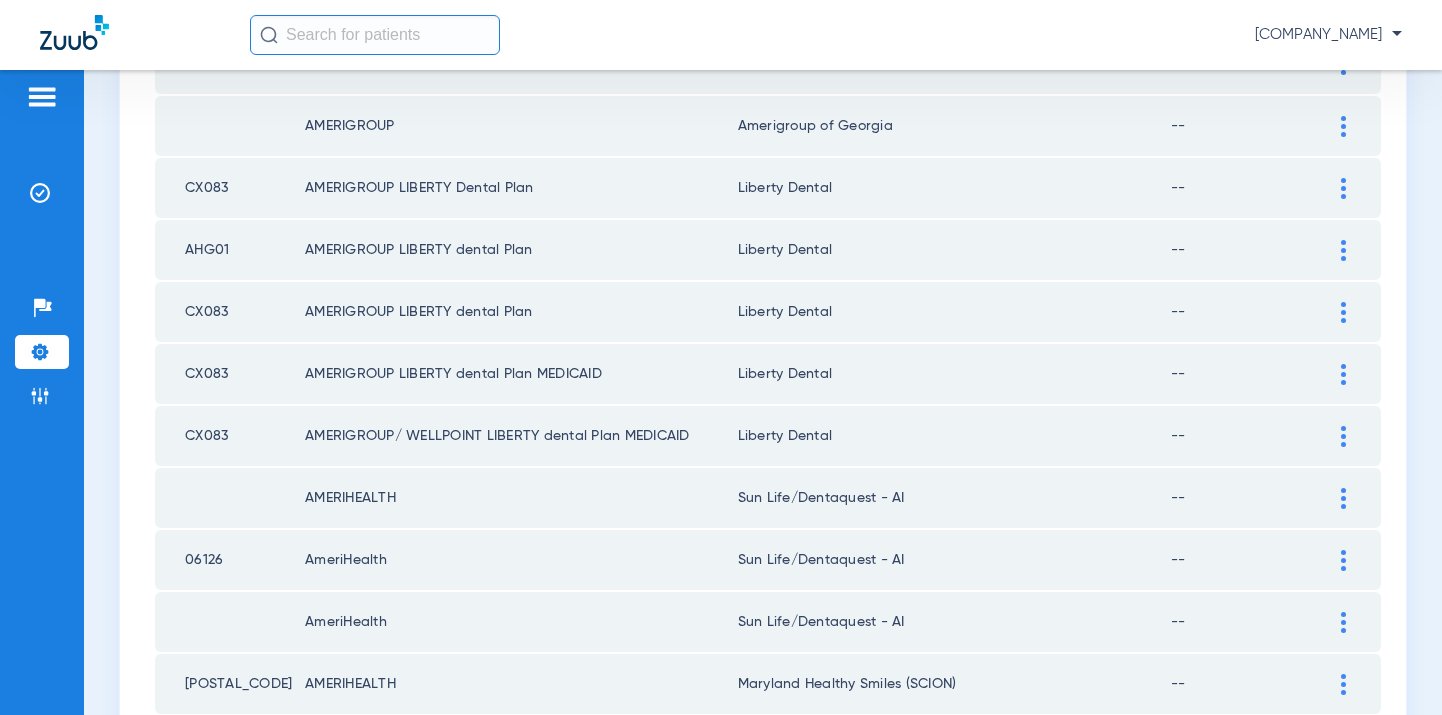 scroll, scrollTop: 2920, scrollLeft: 0, axis: vertical 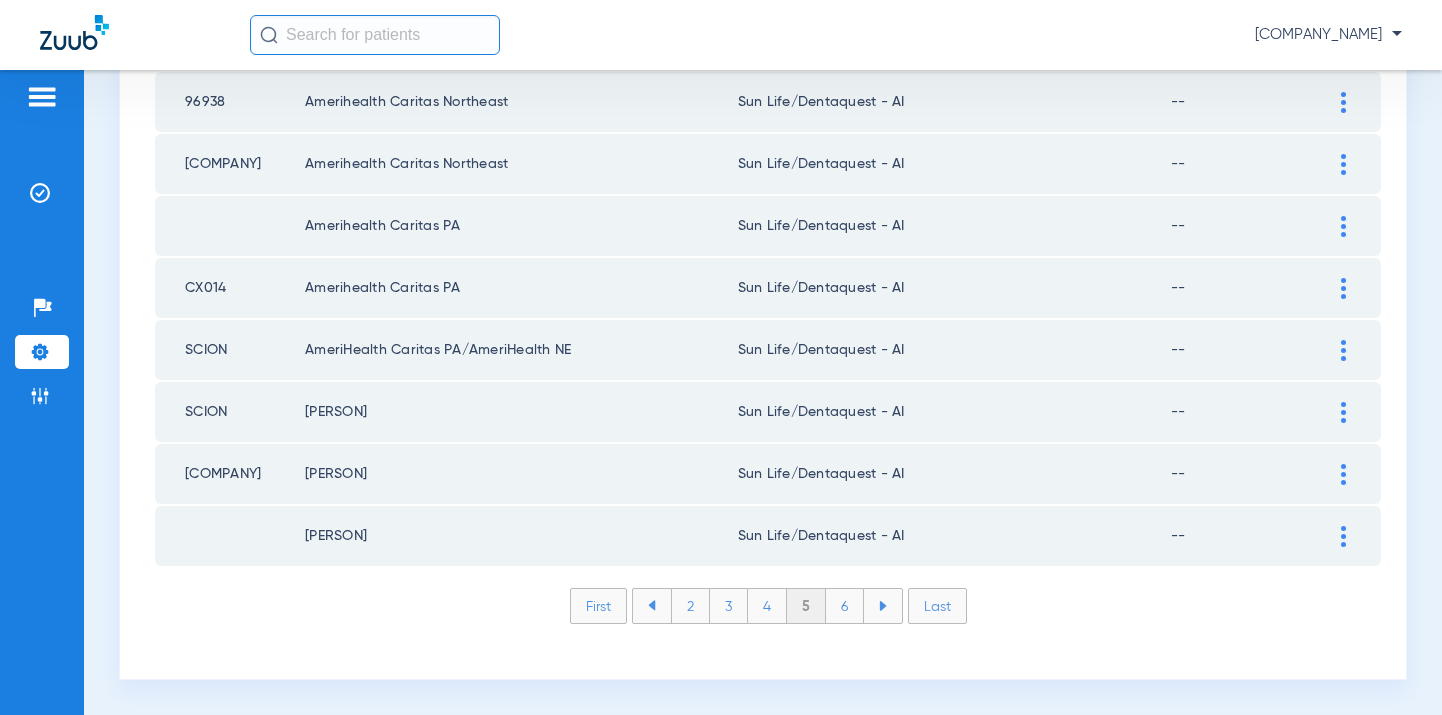 click on "6" 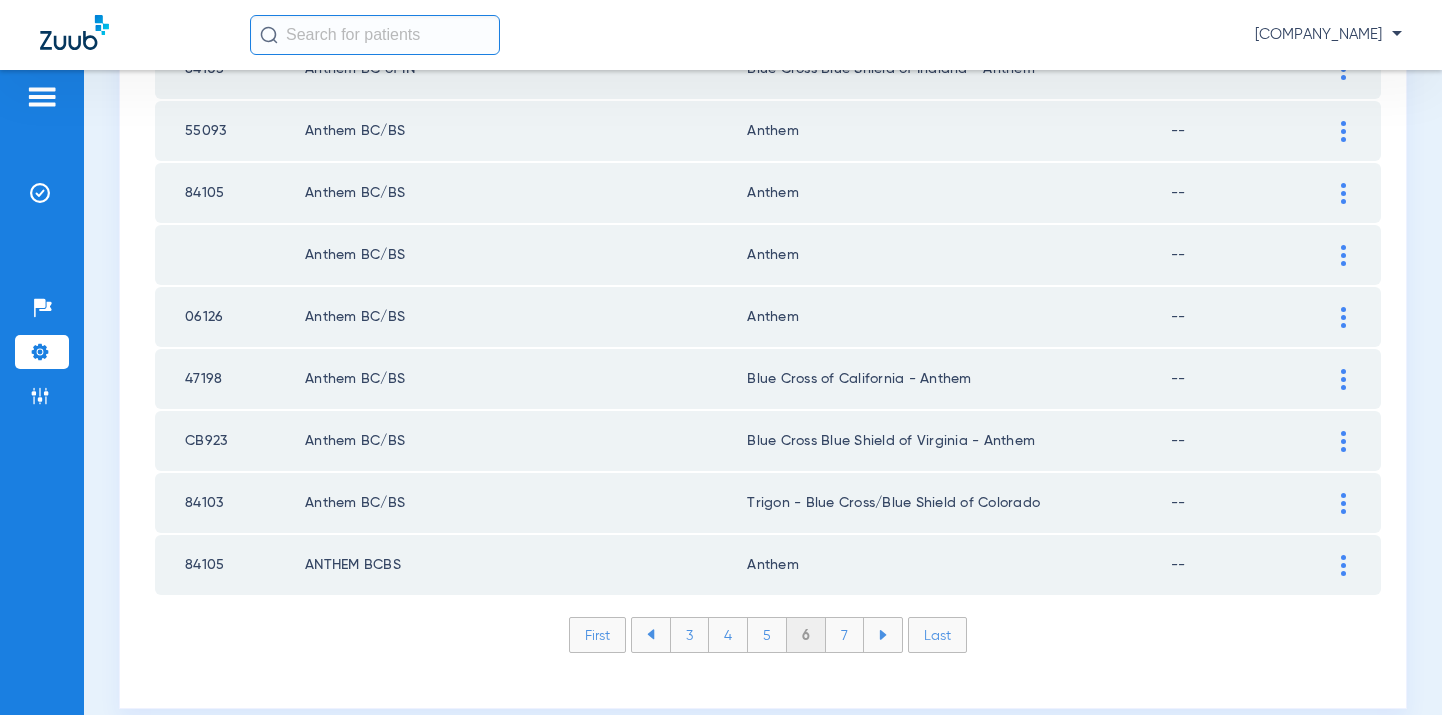 scroll, scrollTop: 2920, scrollLeft: 0, axis: vertical 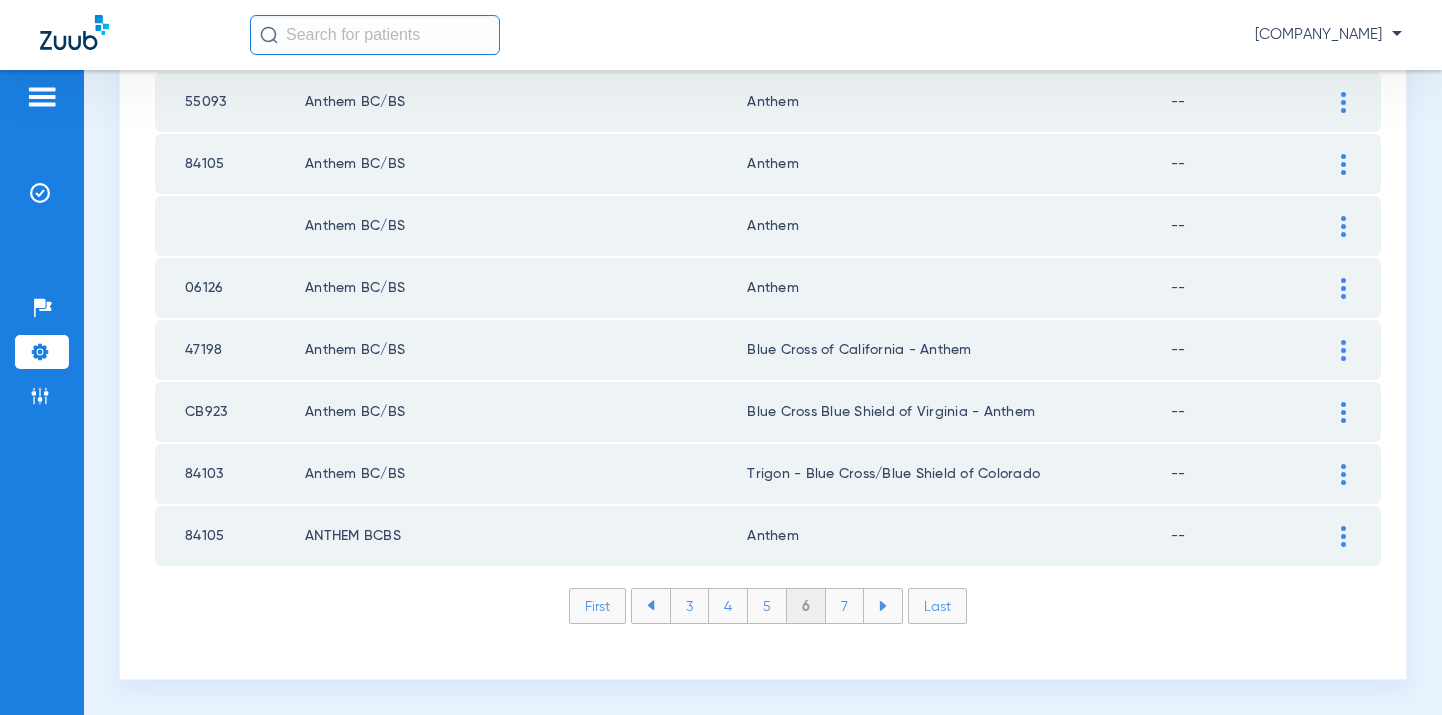 click on "7" 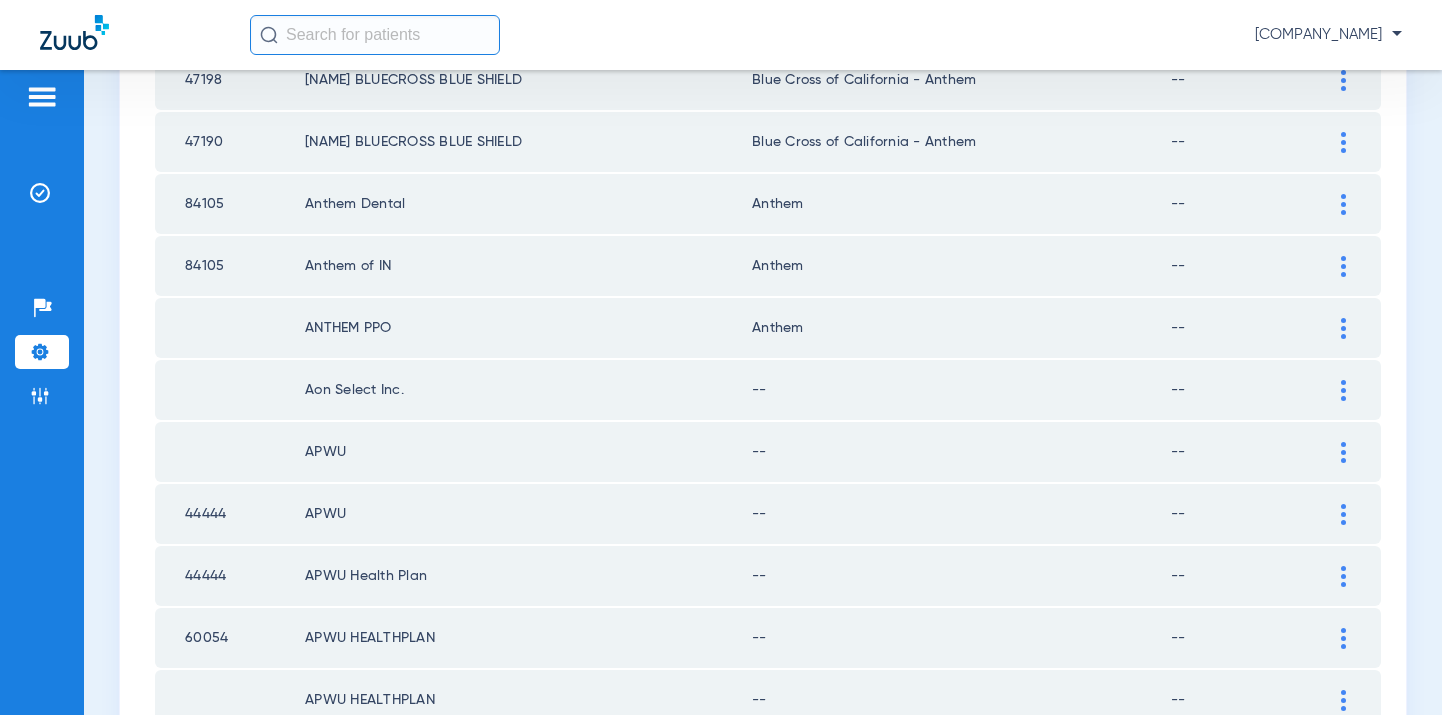 scroll, scrollTop: 2920, scrollLeft: 0, axis: vertical 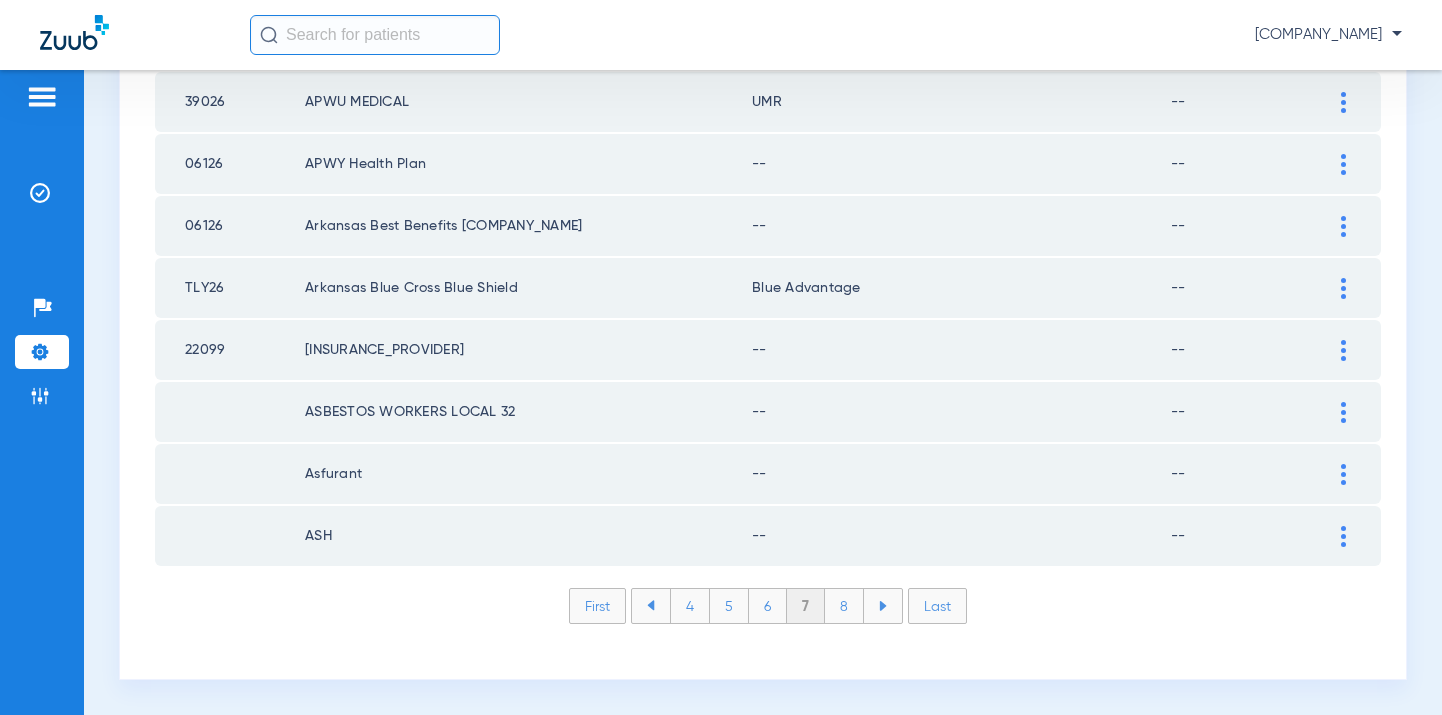 click on "8" 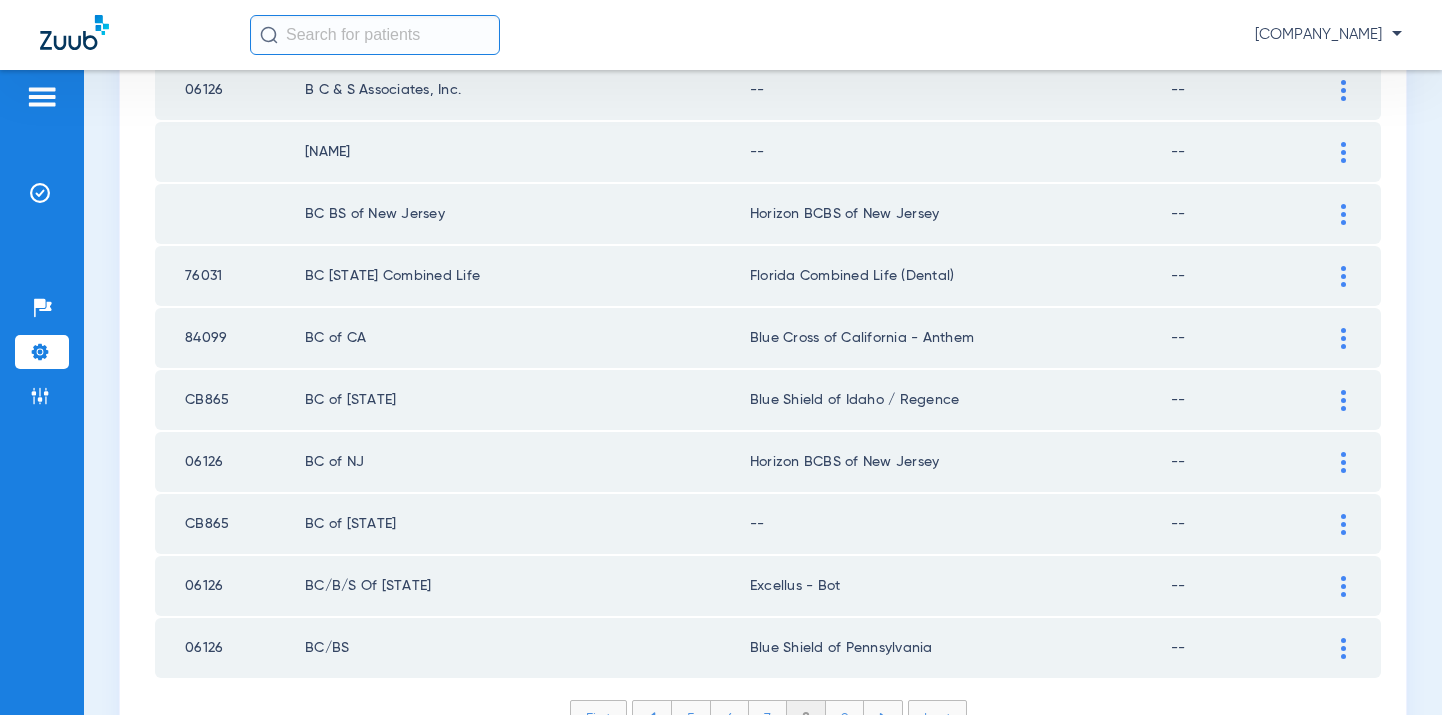scroll, scrollTop: 2920, scrollLeft: 0, axis: vertical 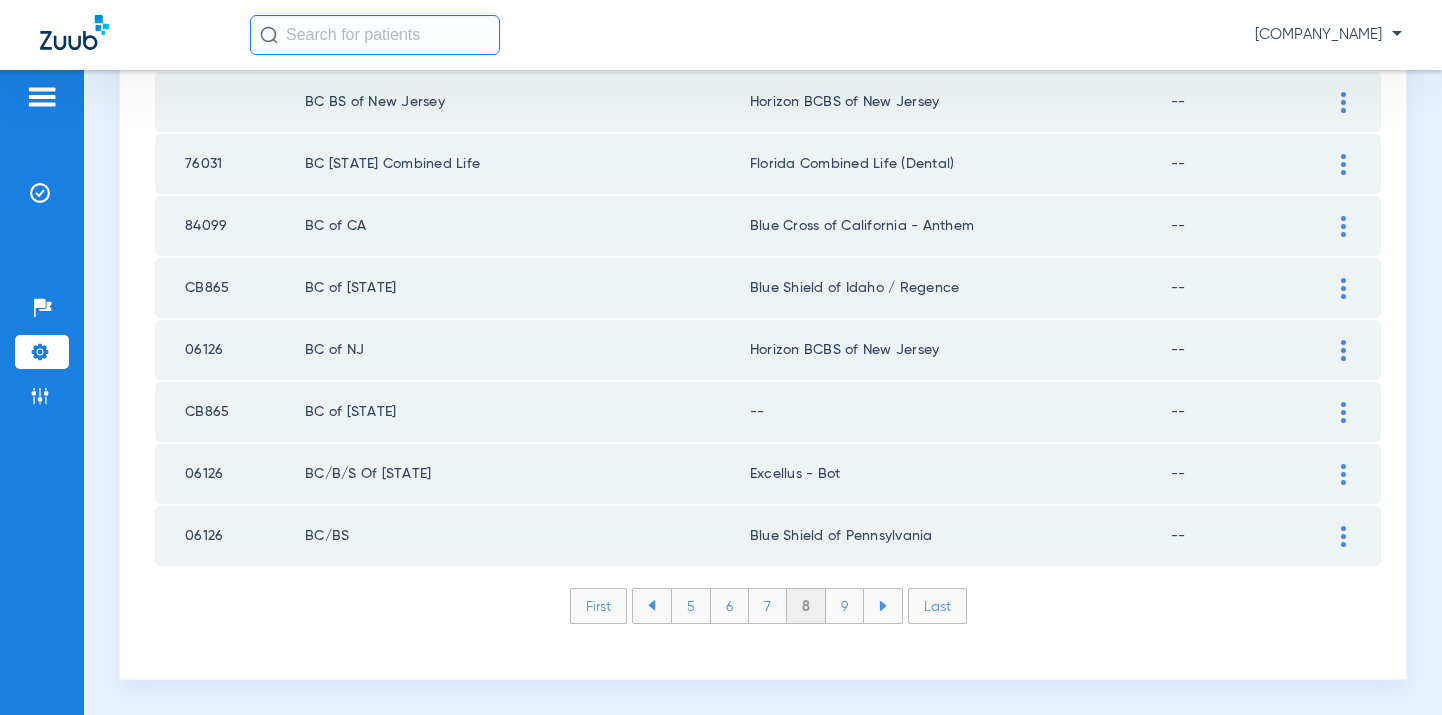 click on "9" 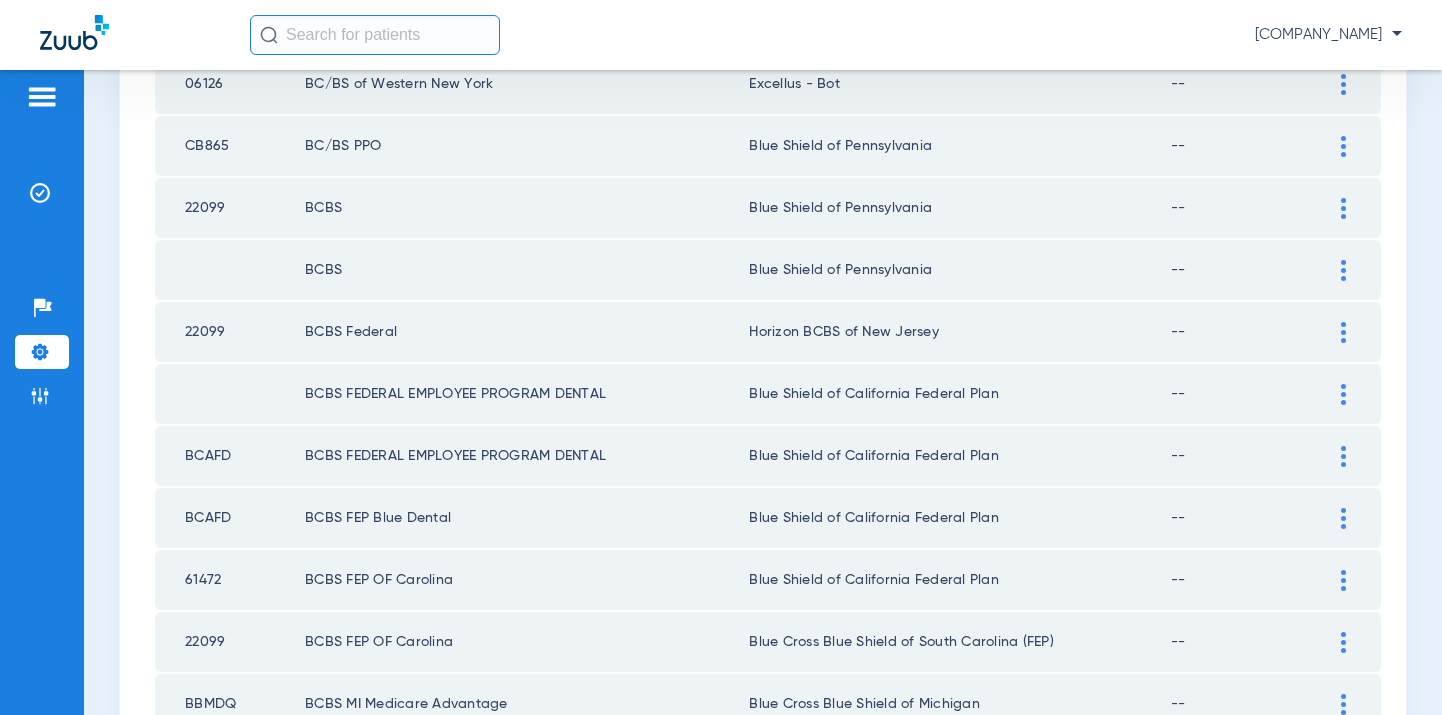scroll, scrollTop: 2920, scrollLeft: 0, axis: vertical 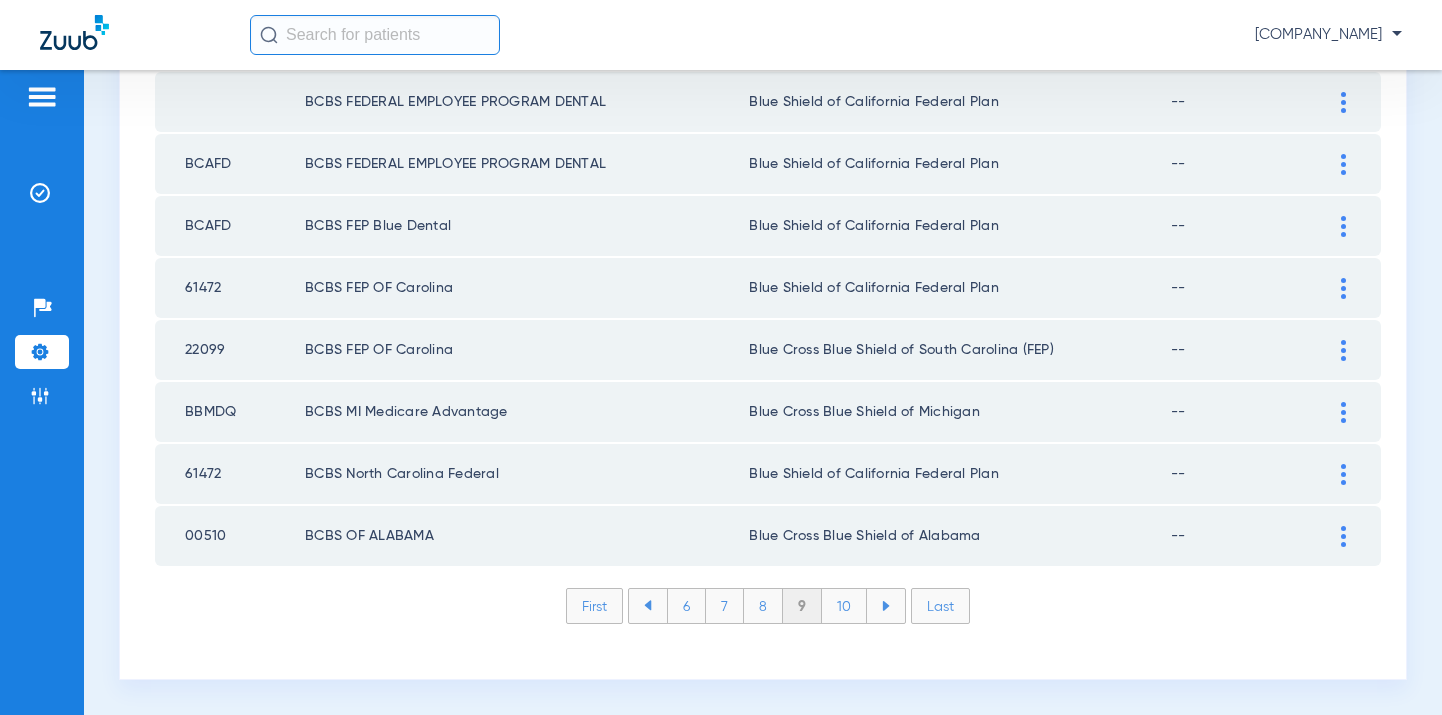 click on "10" 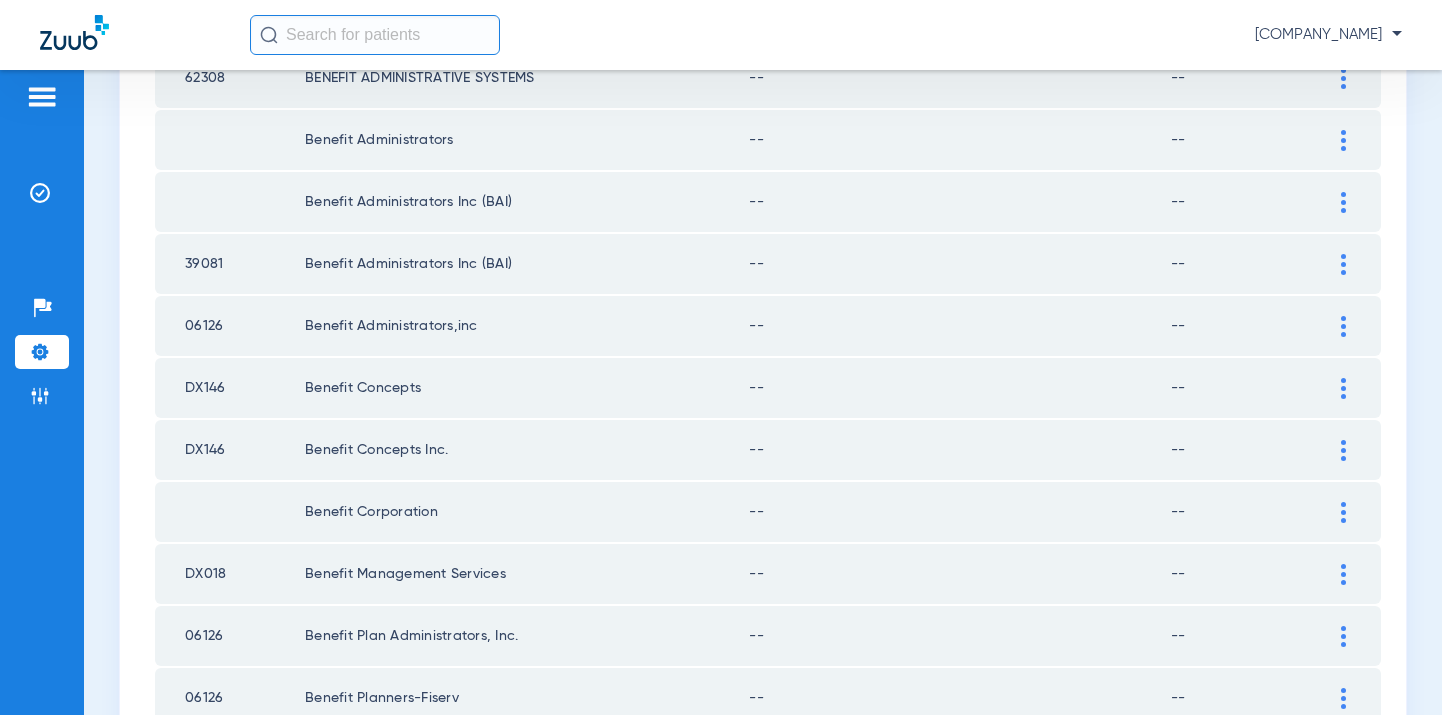 scroll, scrollTop: 2920, scrollLeft: 0, axis: vertical 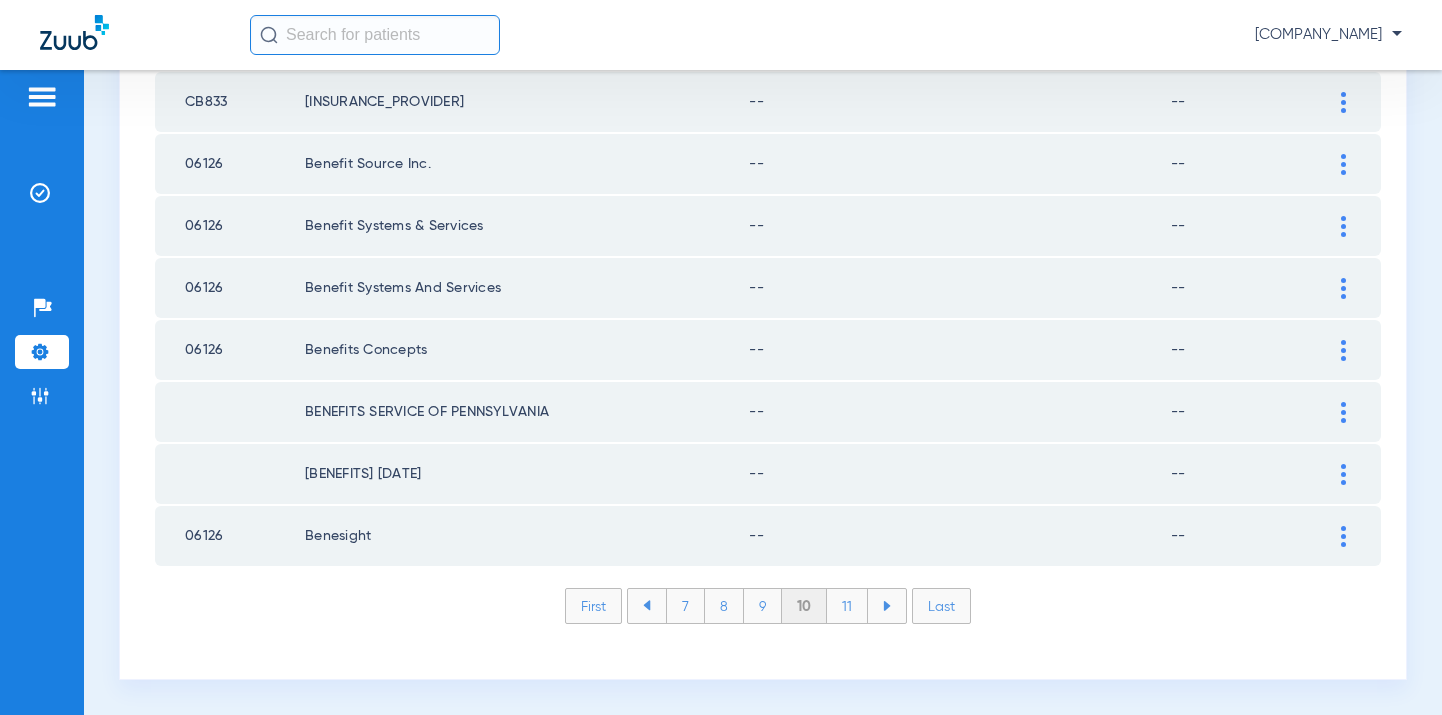 click on "11" 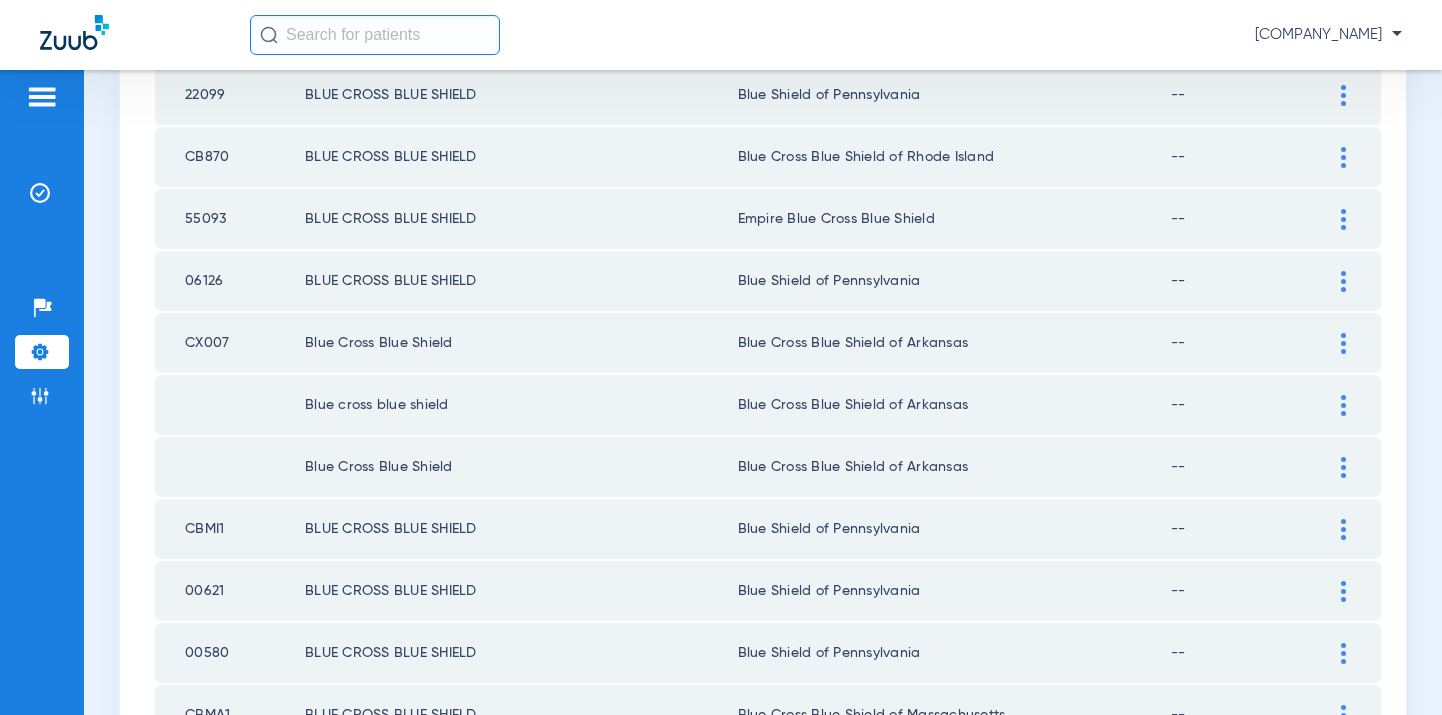 scroll, scrollTop: 2920, scrollLeft: 0, axis: vertical 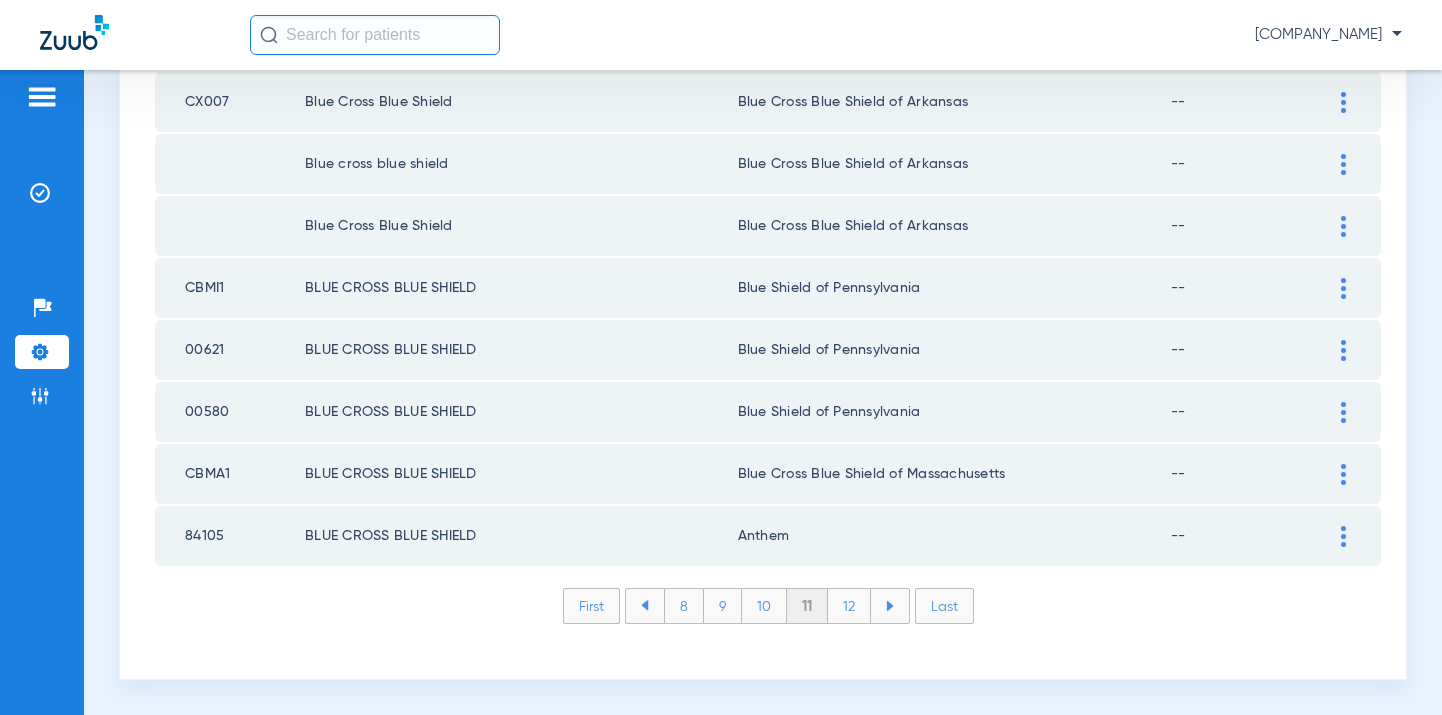 click on "12" 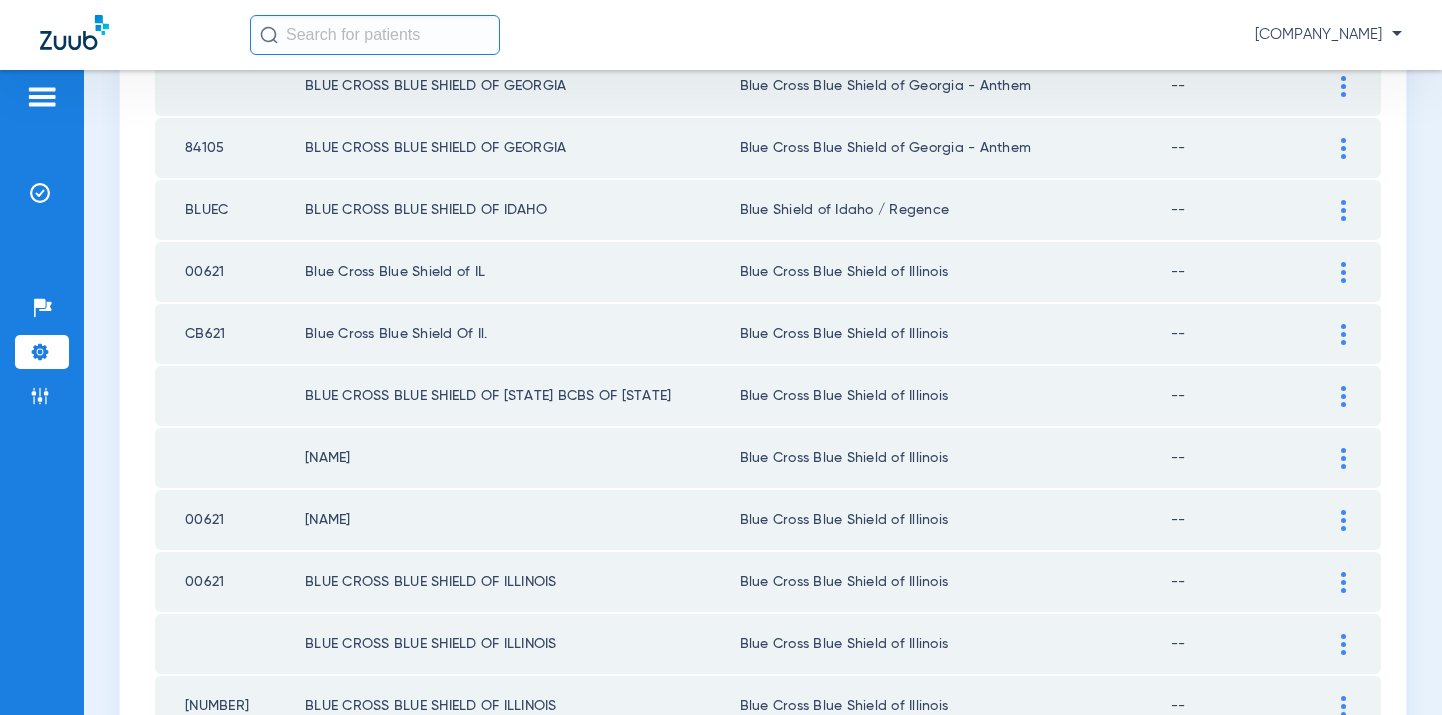 scroll, scrollTop: 2920, scrollLeft: 0, axis: vertical 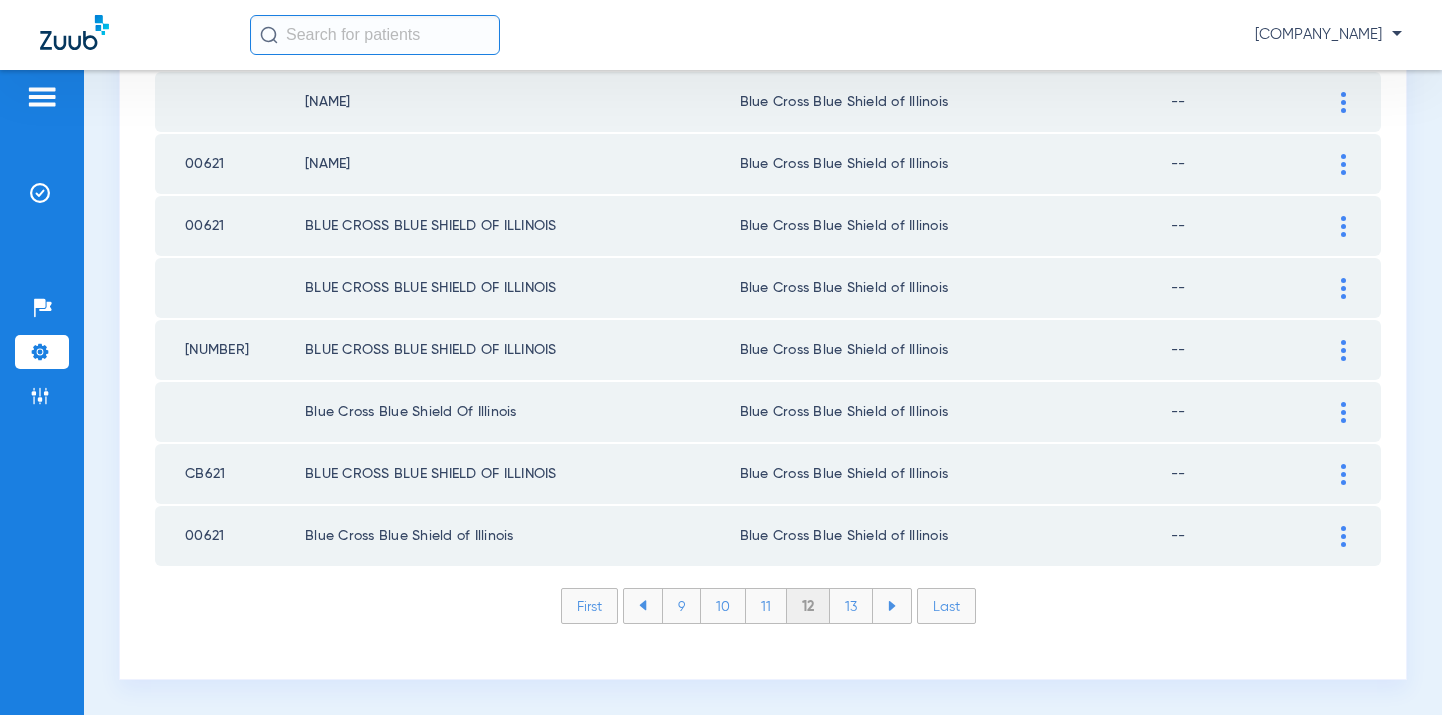 click on "13" 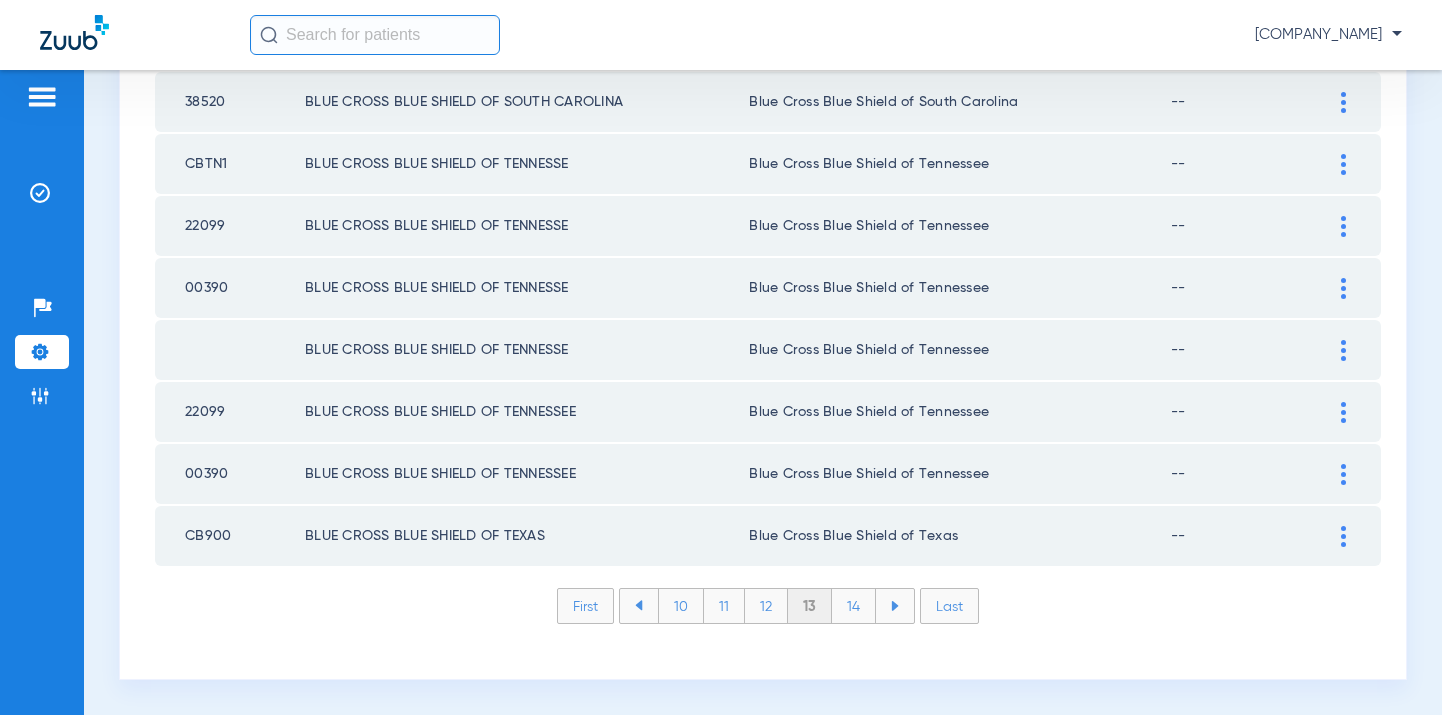 click on "14" 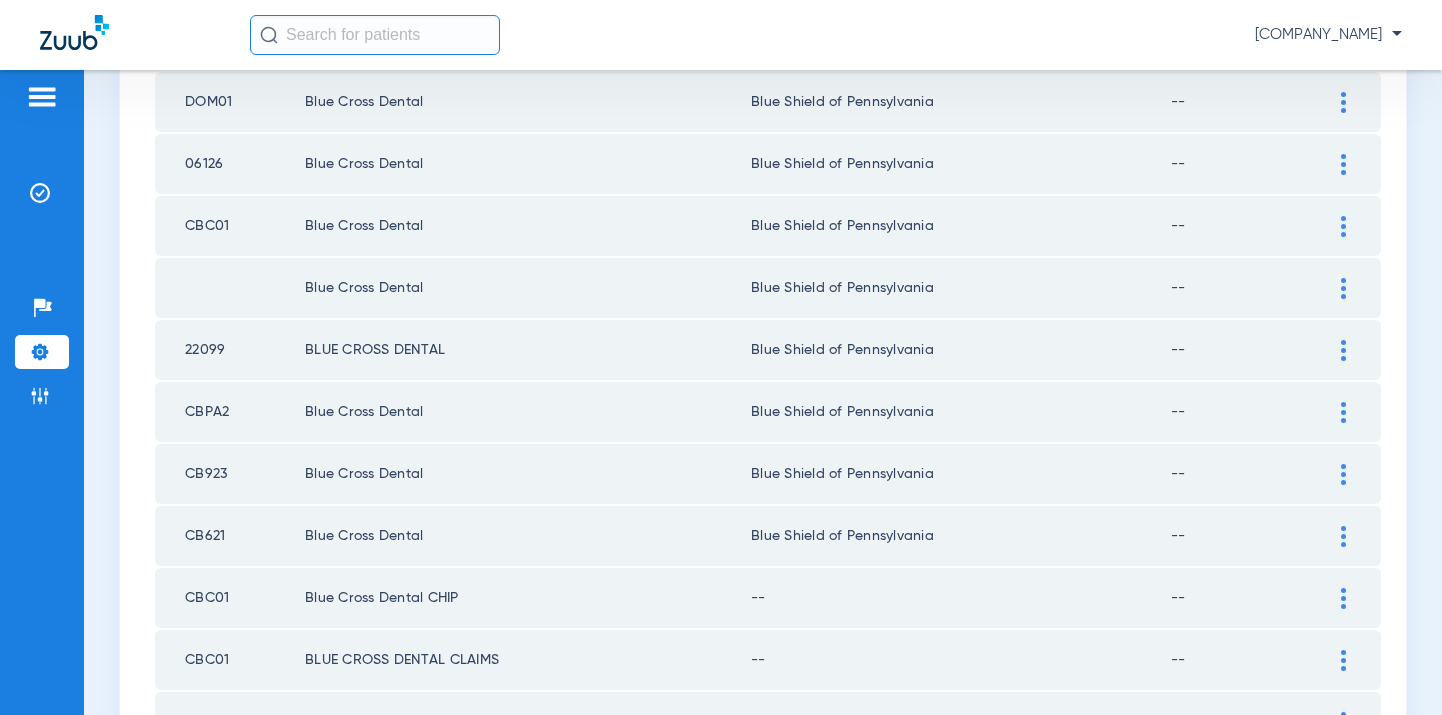 scroll, scrollTop: 657, scrollLeft: 0, axis: vertical 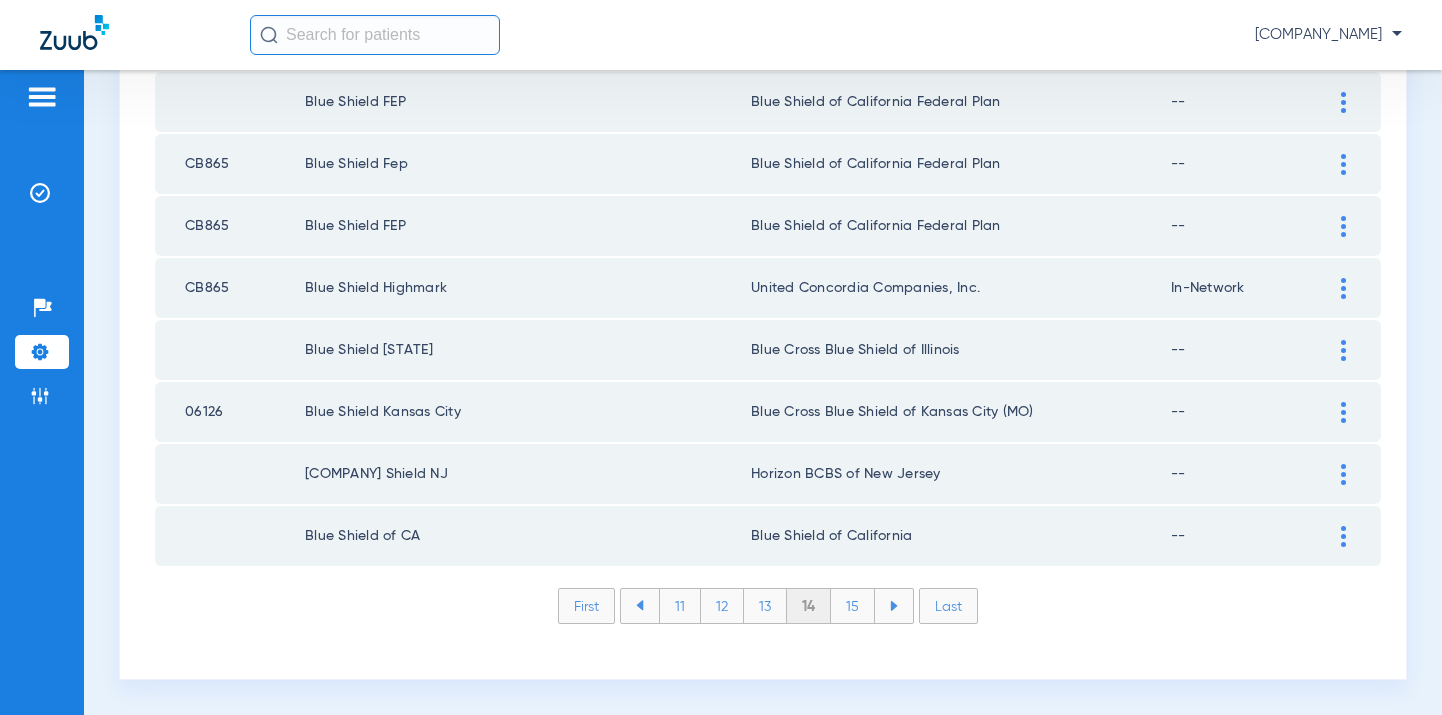 click on "15" 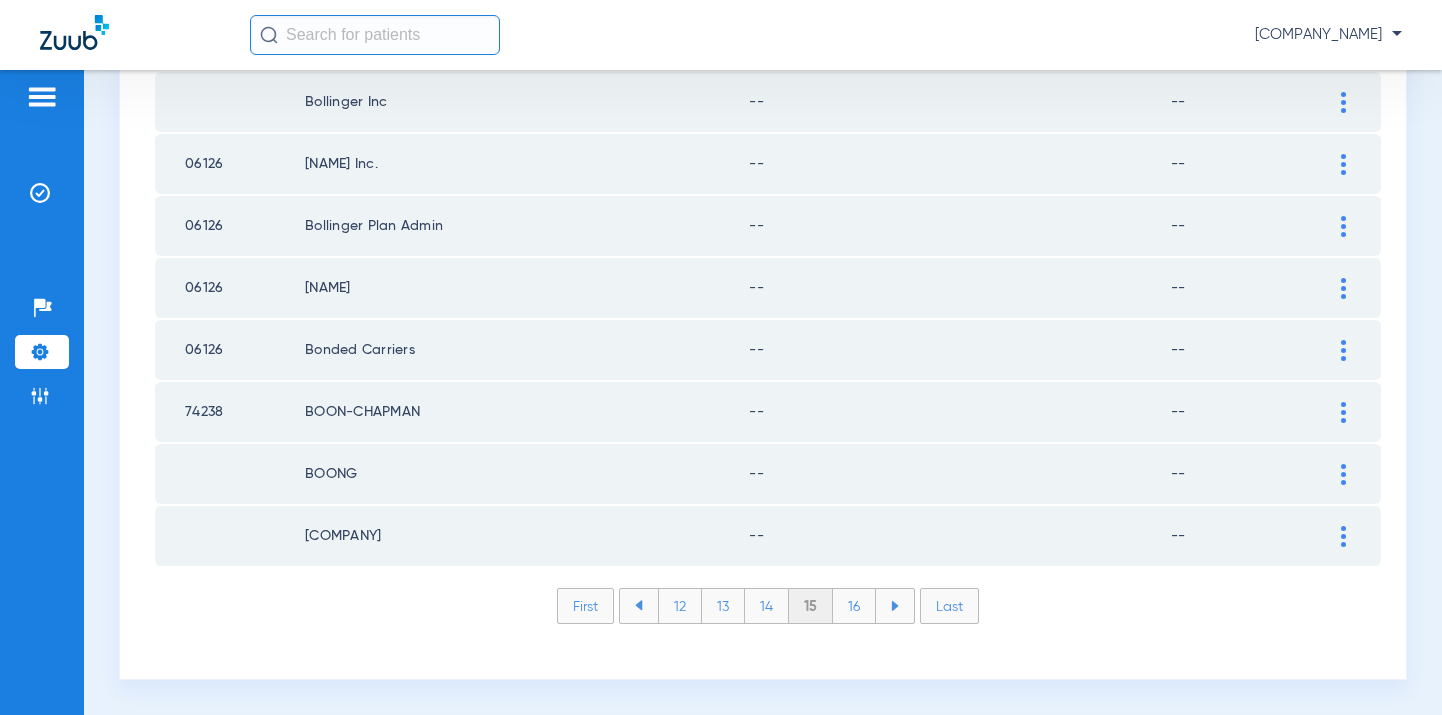 click on "16" 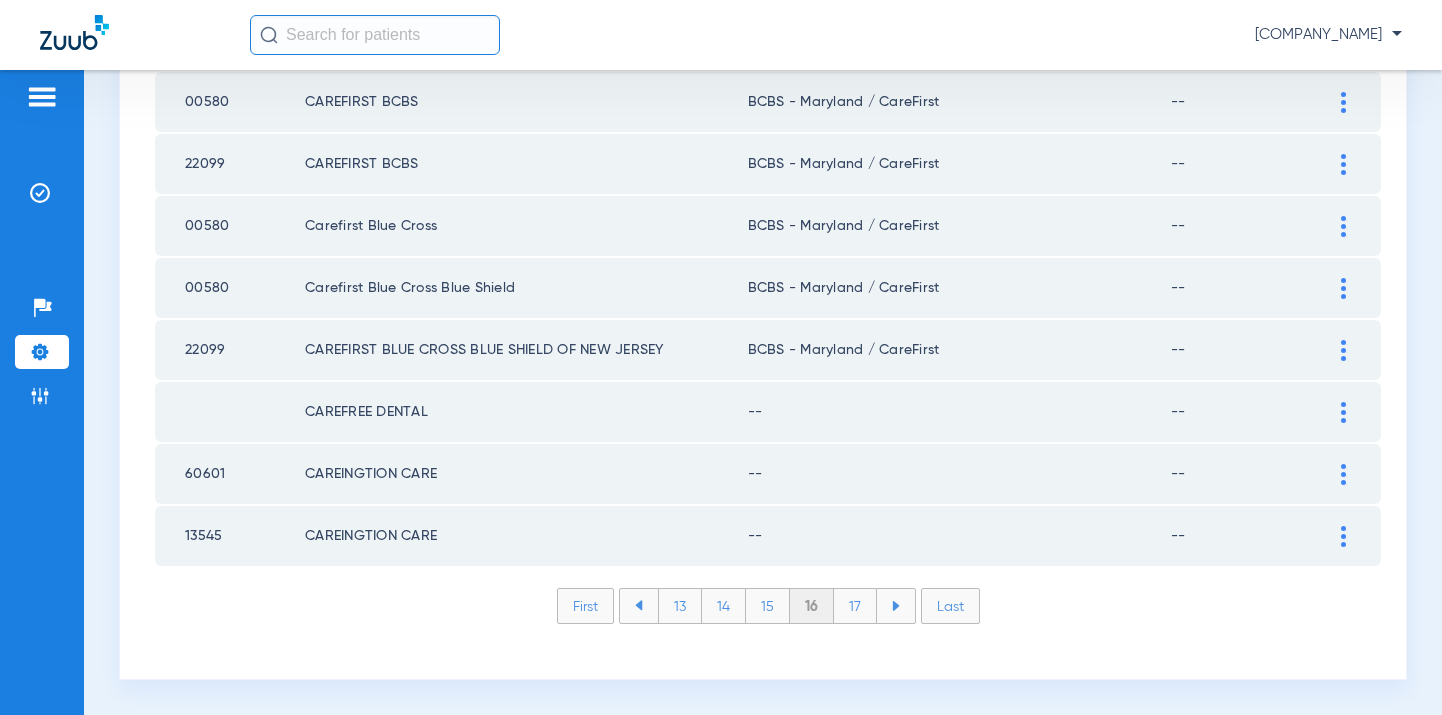 click on "17" 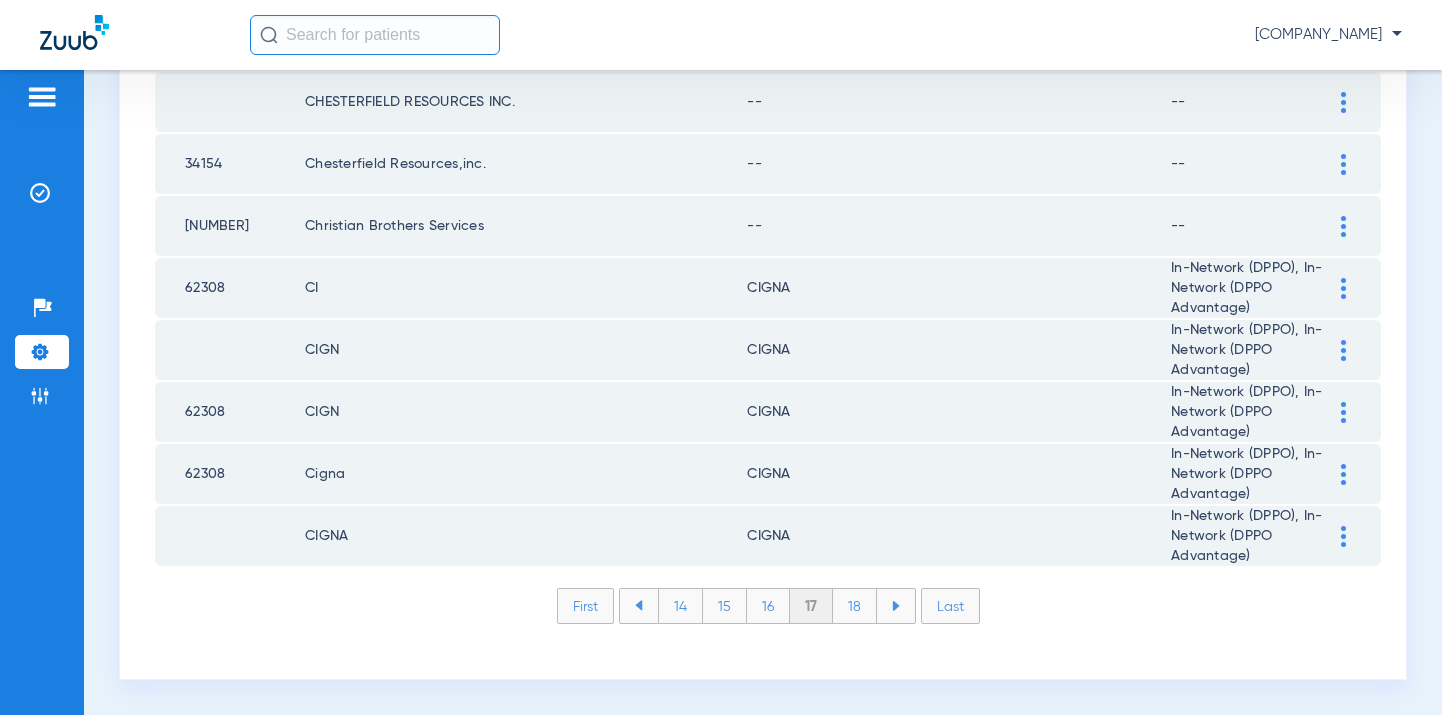 click on "18" 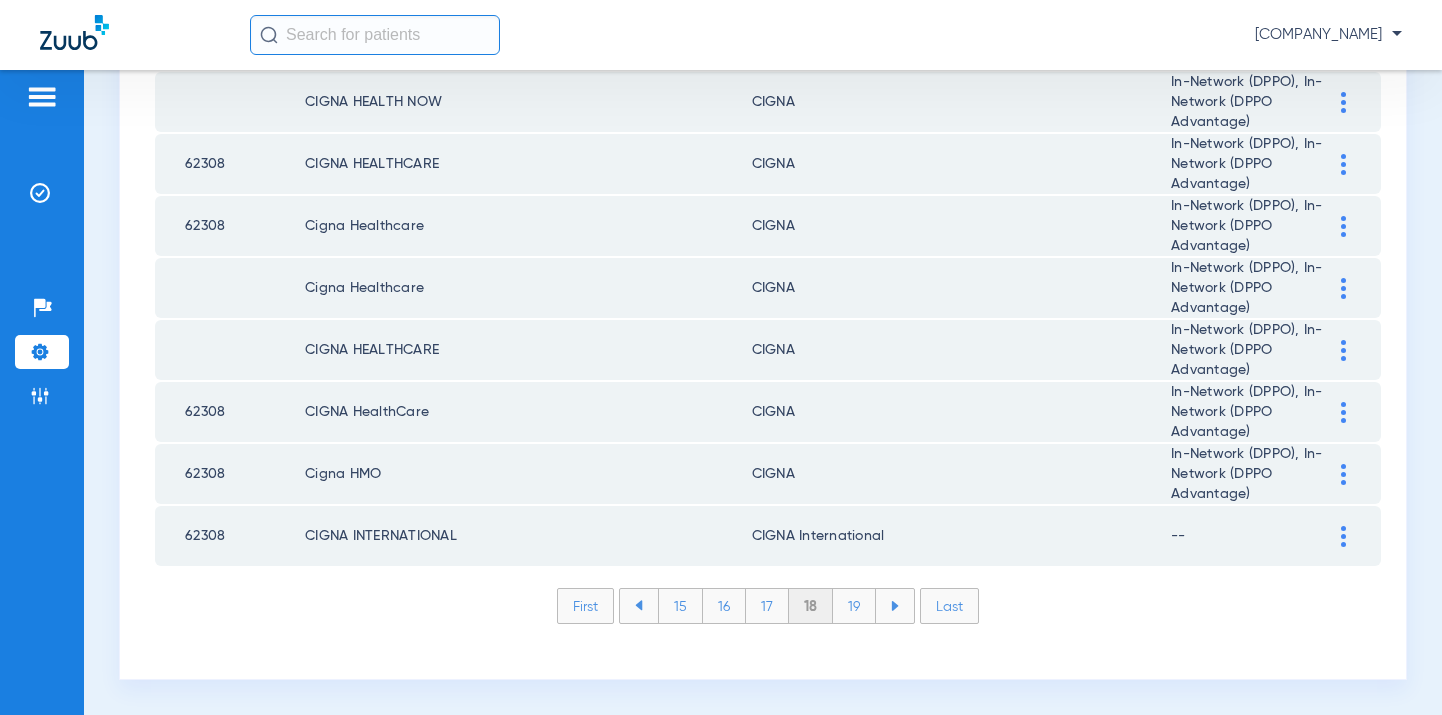 click on "19" 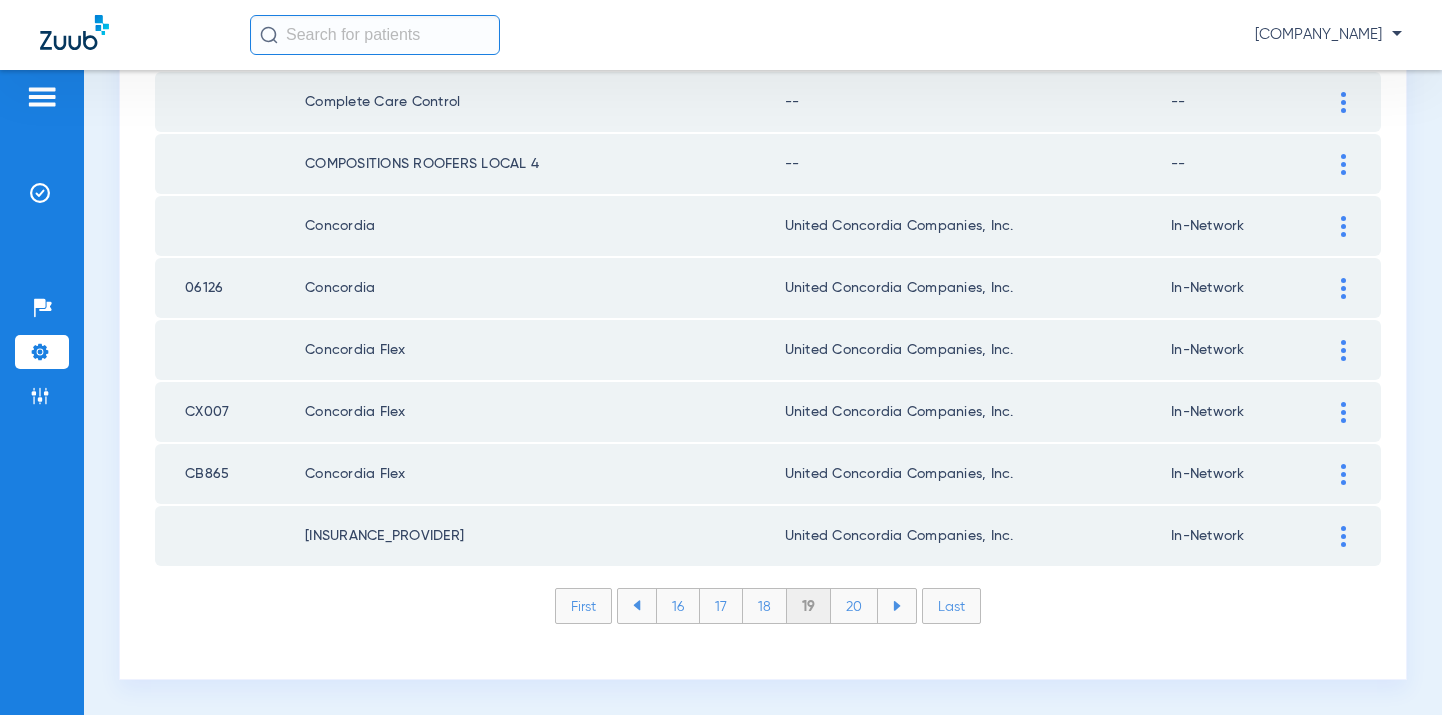 click on "20" 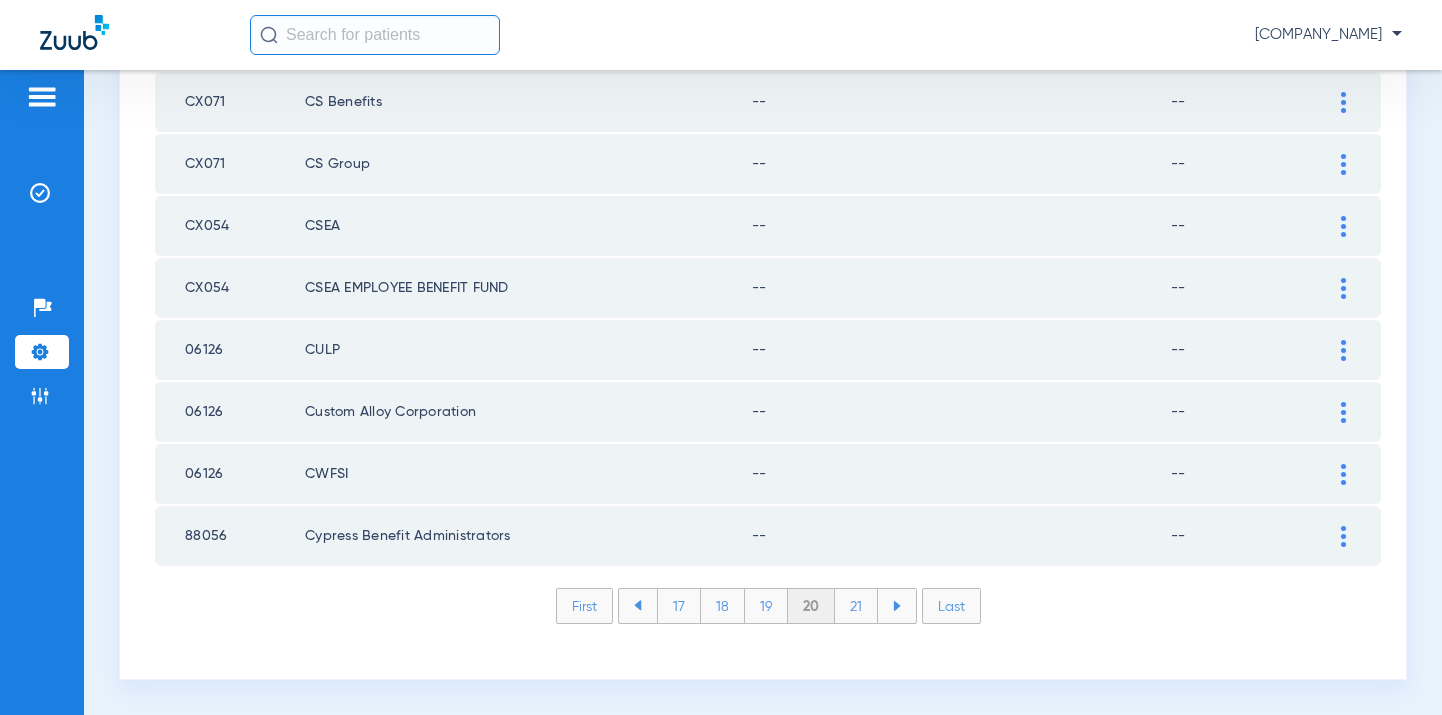 click on "21" 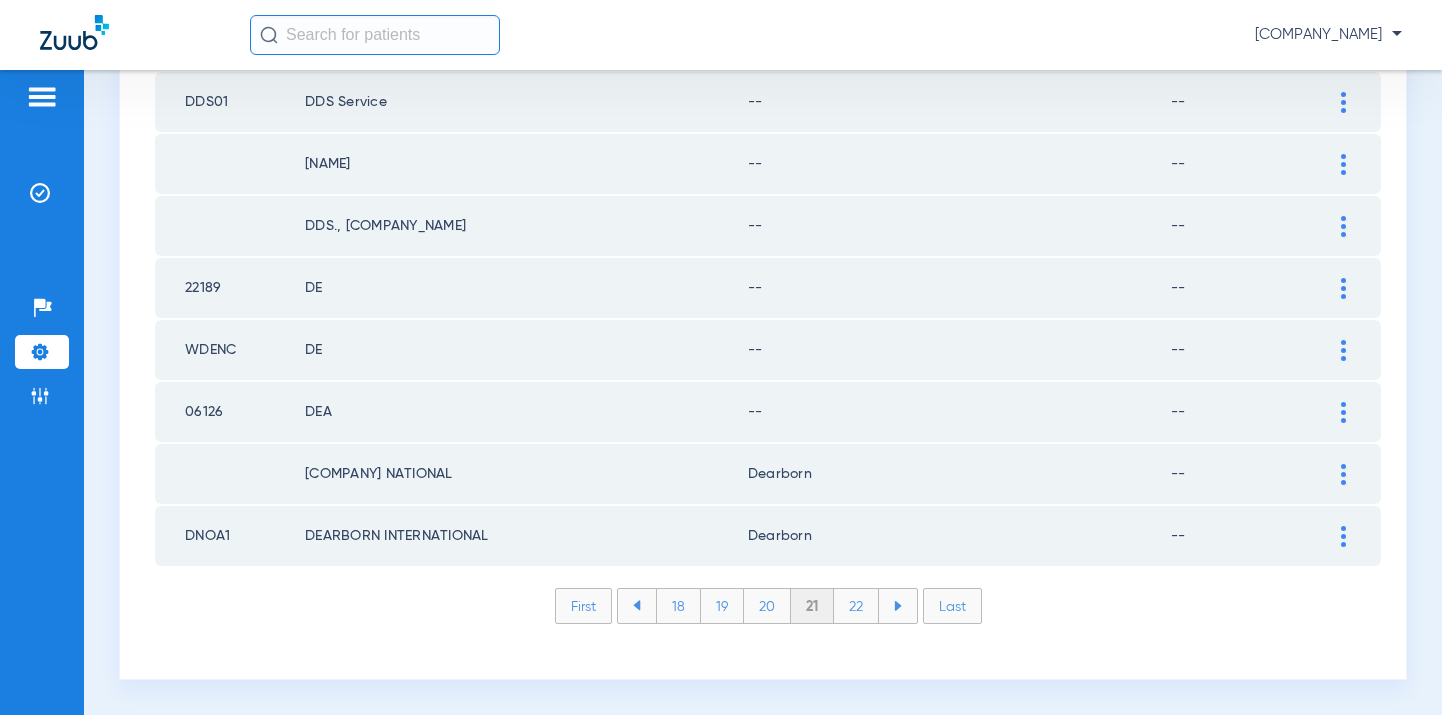click on "22" 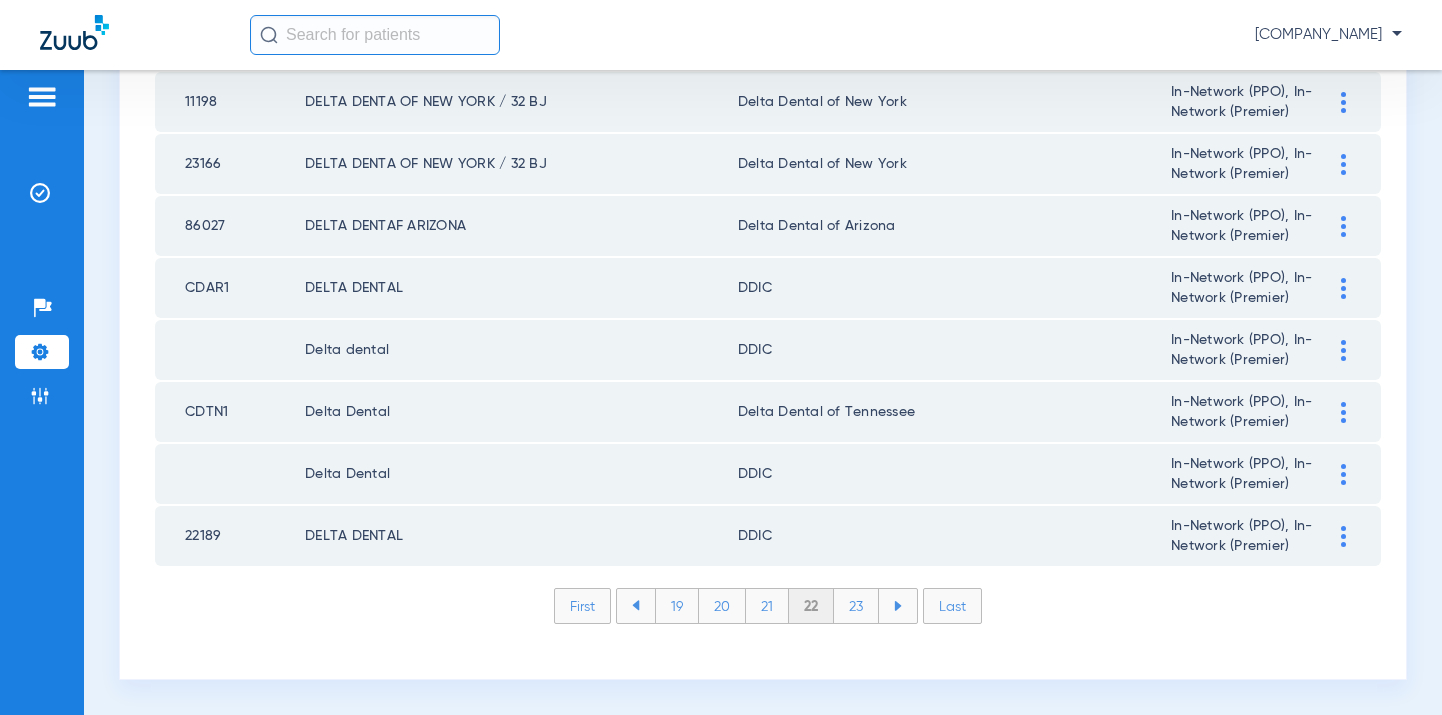 click on "23" 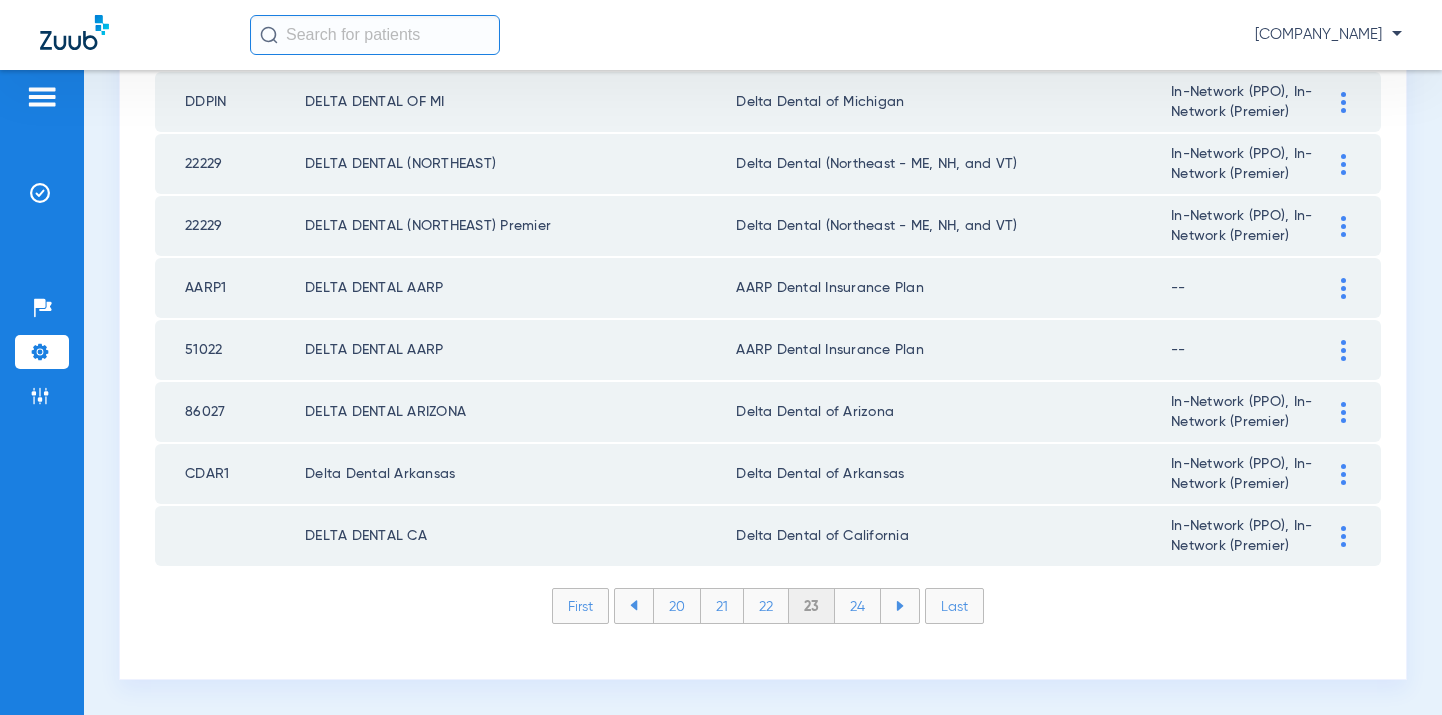 click on "24" 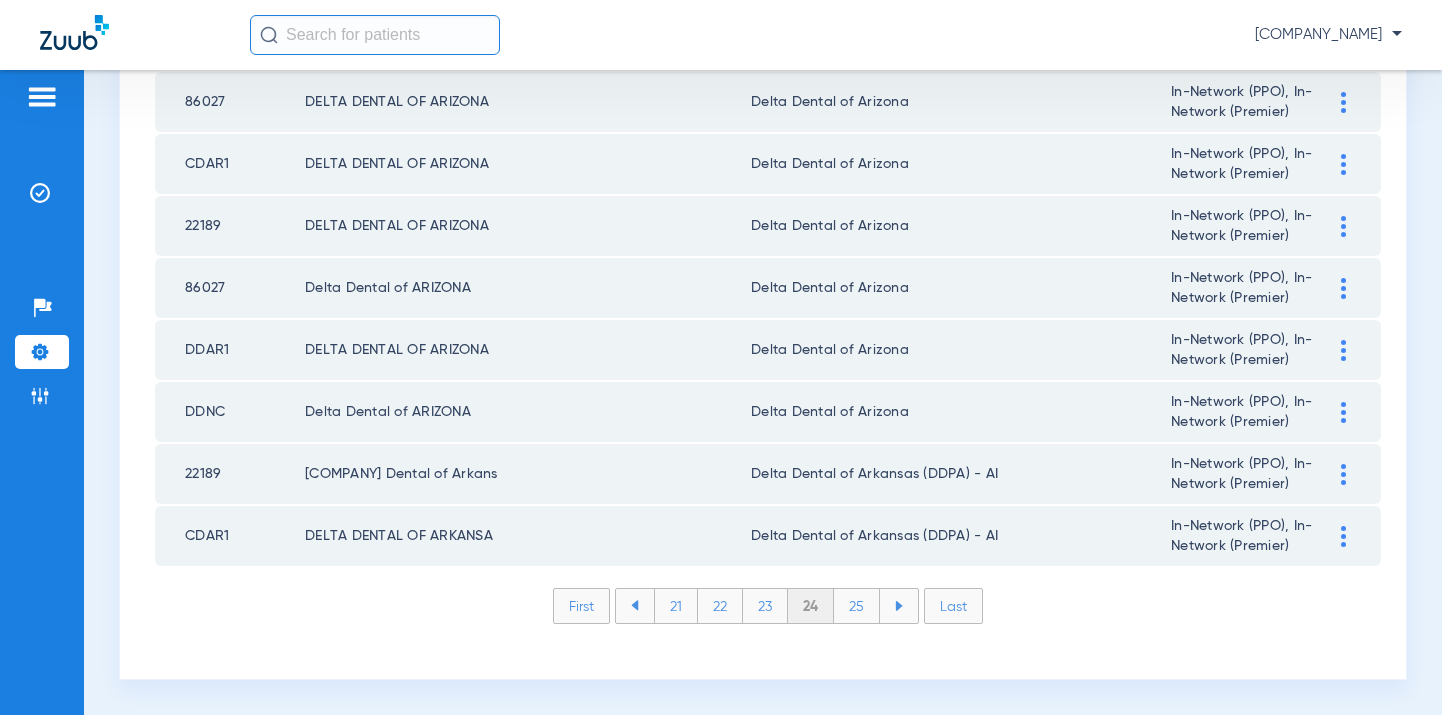 click on "25" 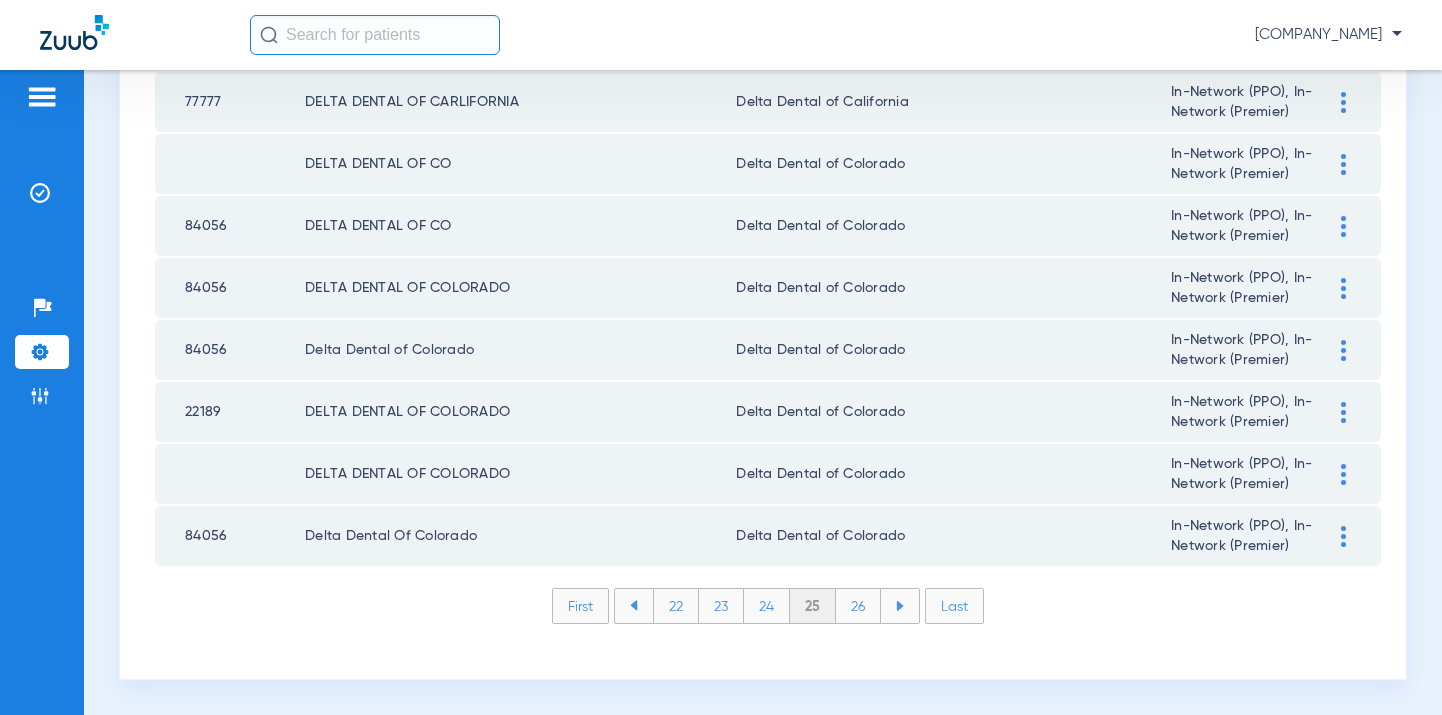 click on "26" 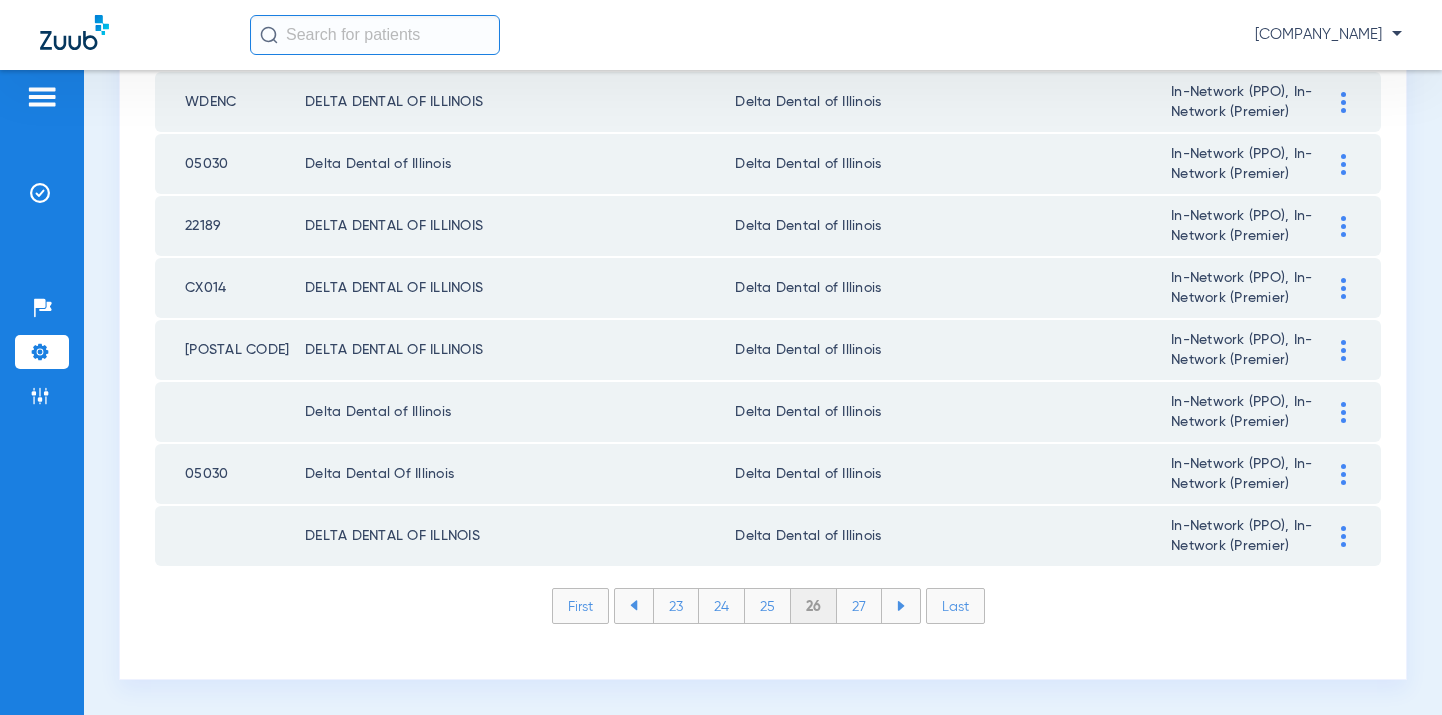 click on "27" 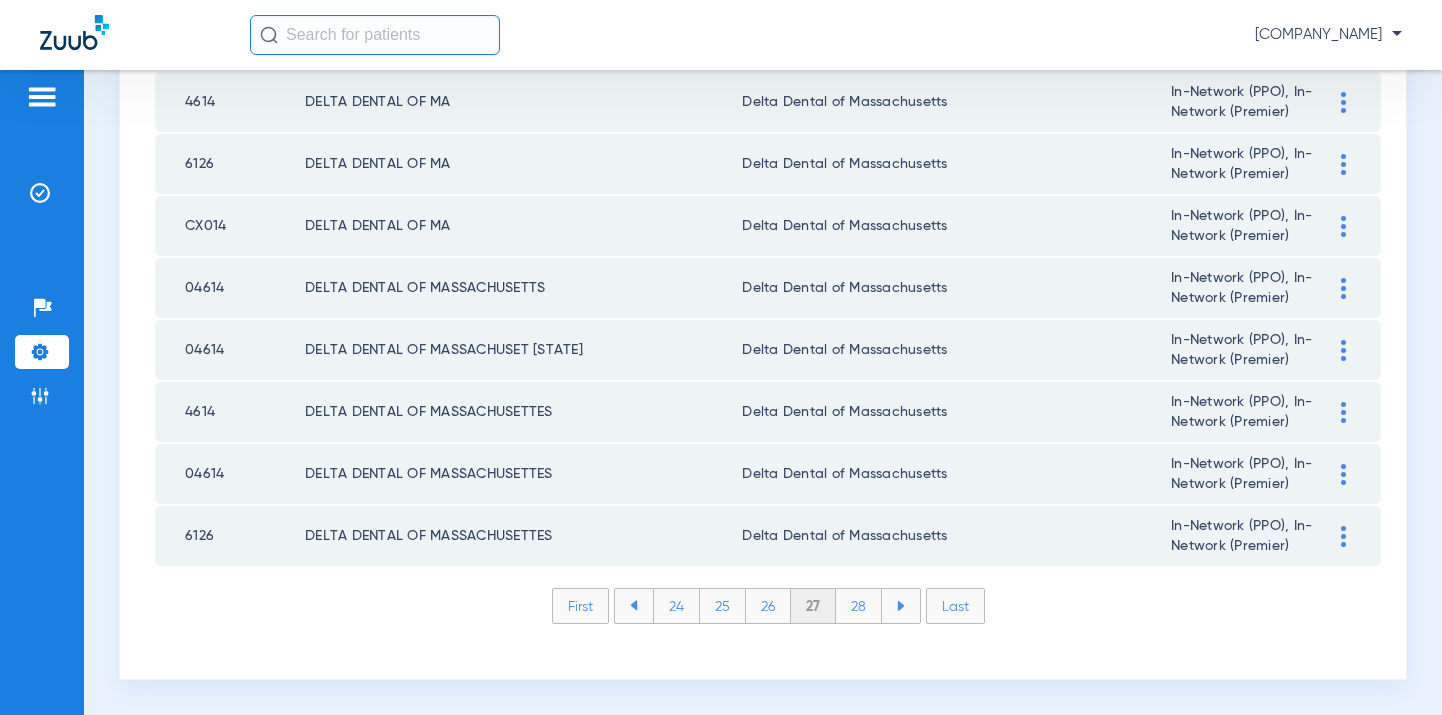 click on "28" 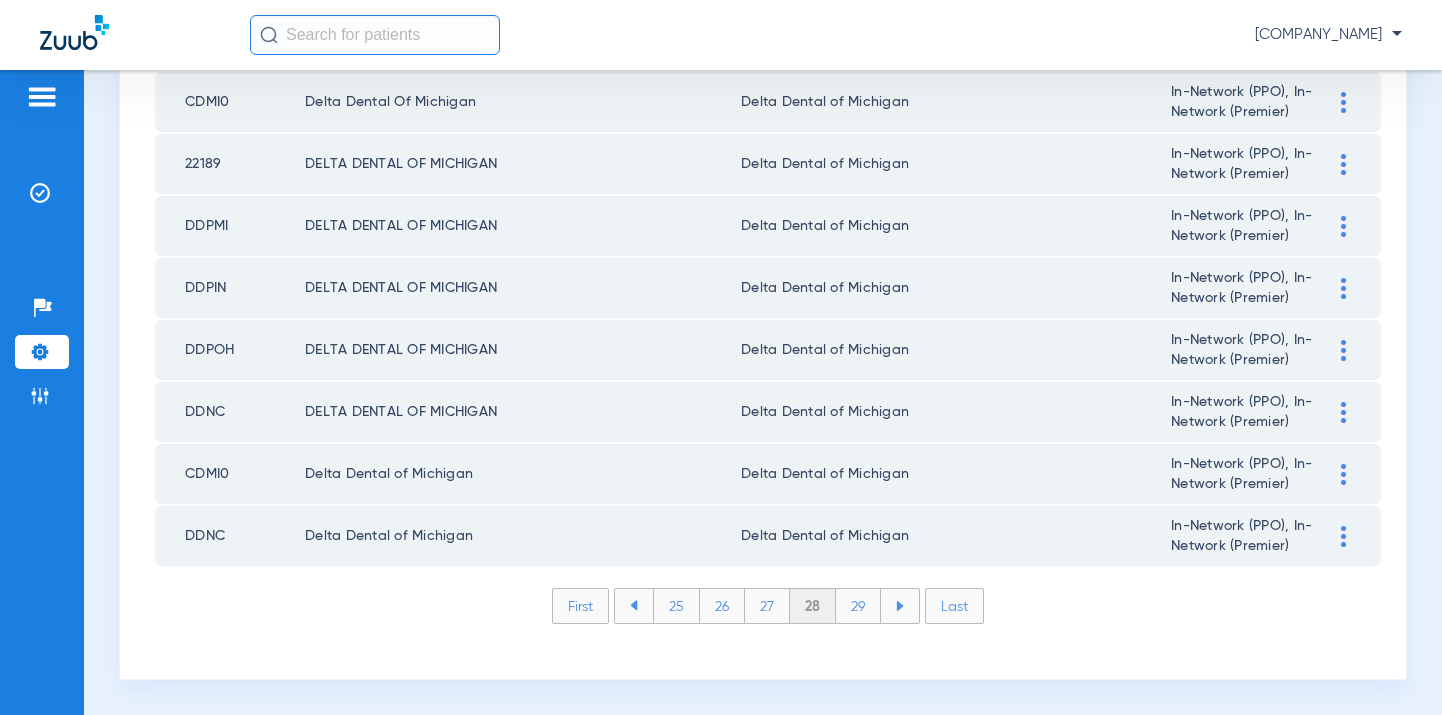 click on "29" 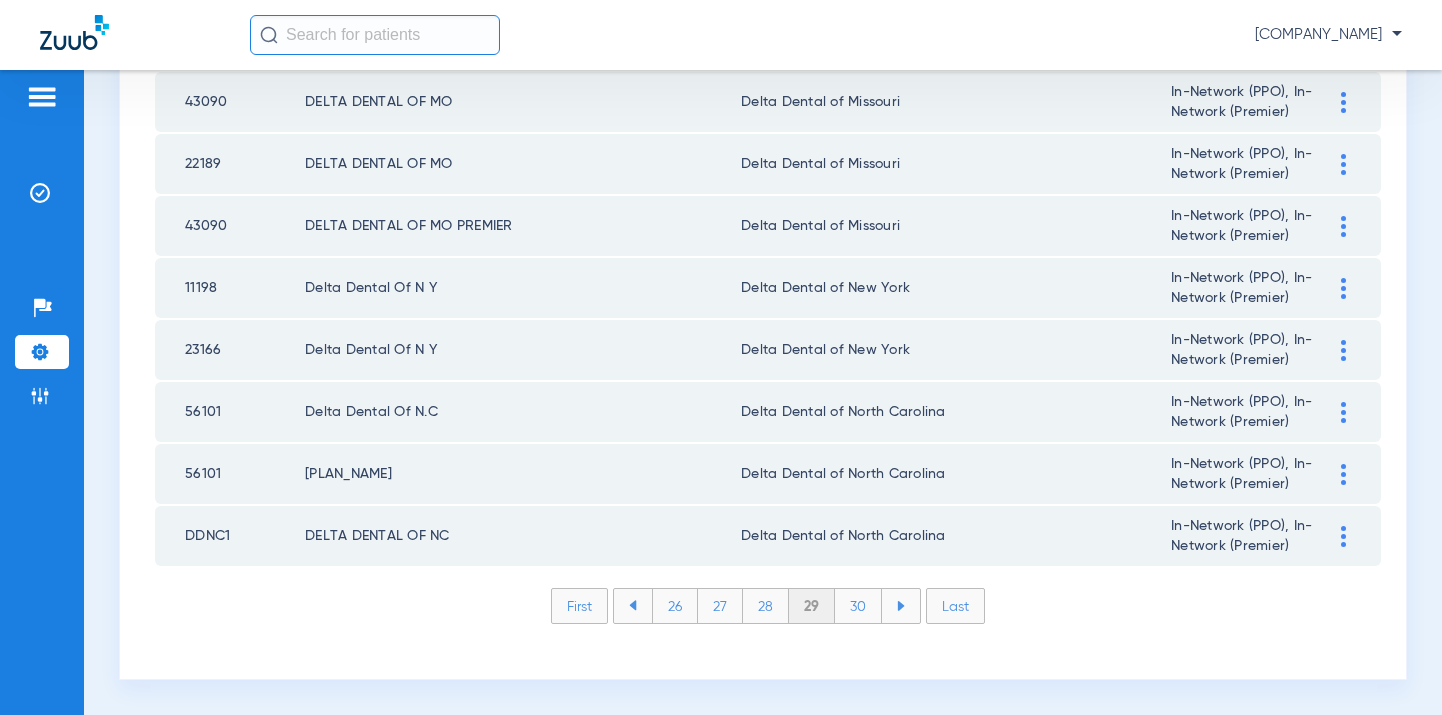 click on "30" 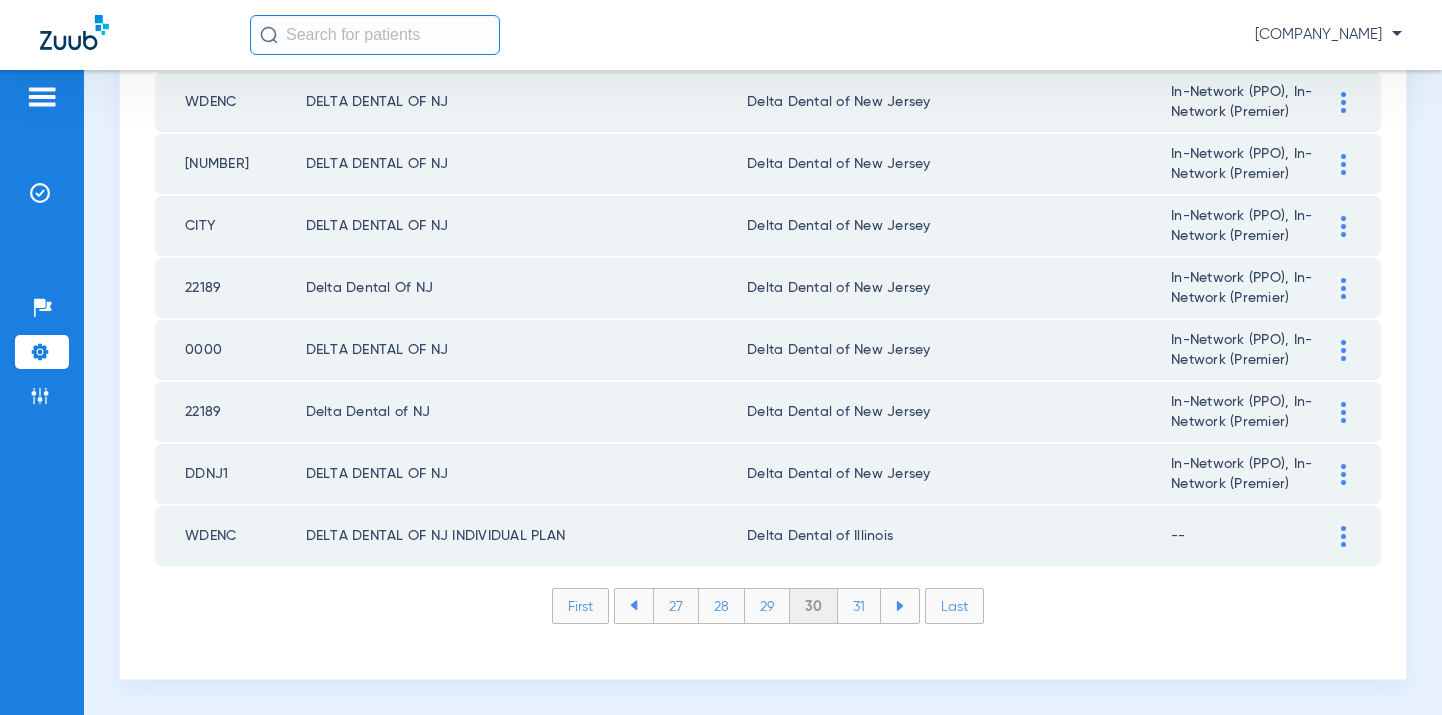 click on "31" 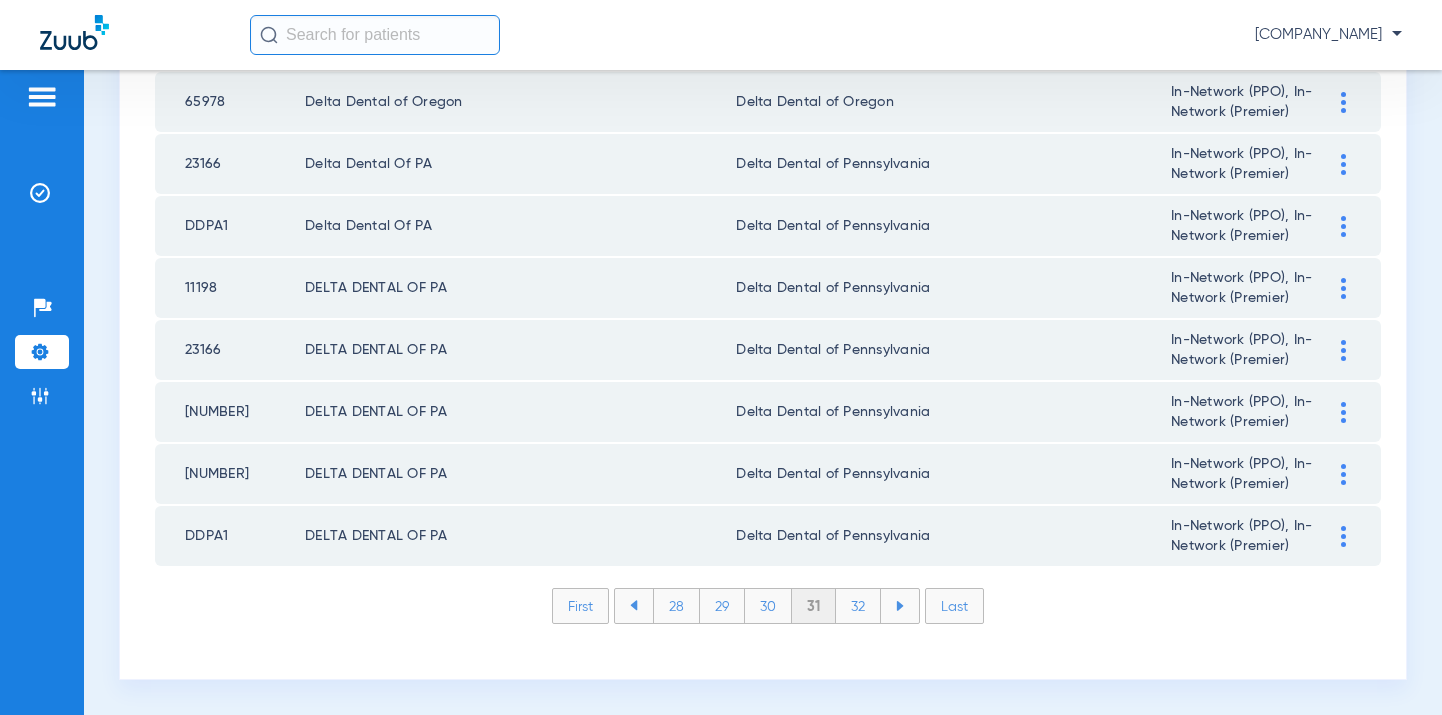 click on "32" 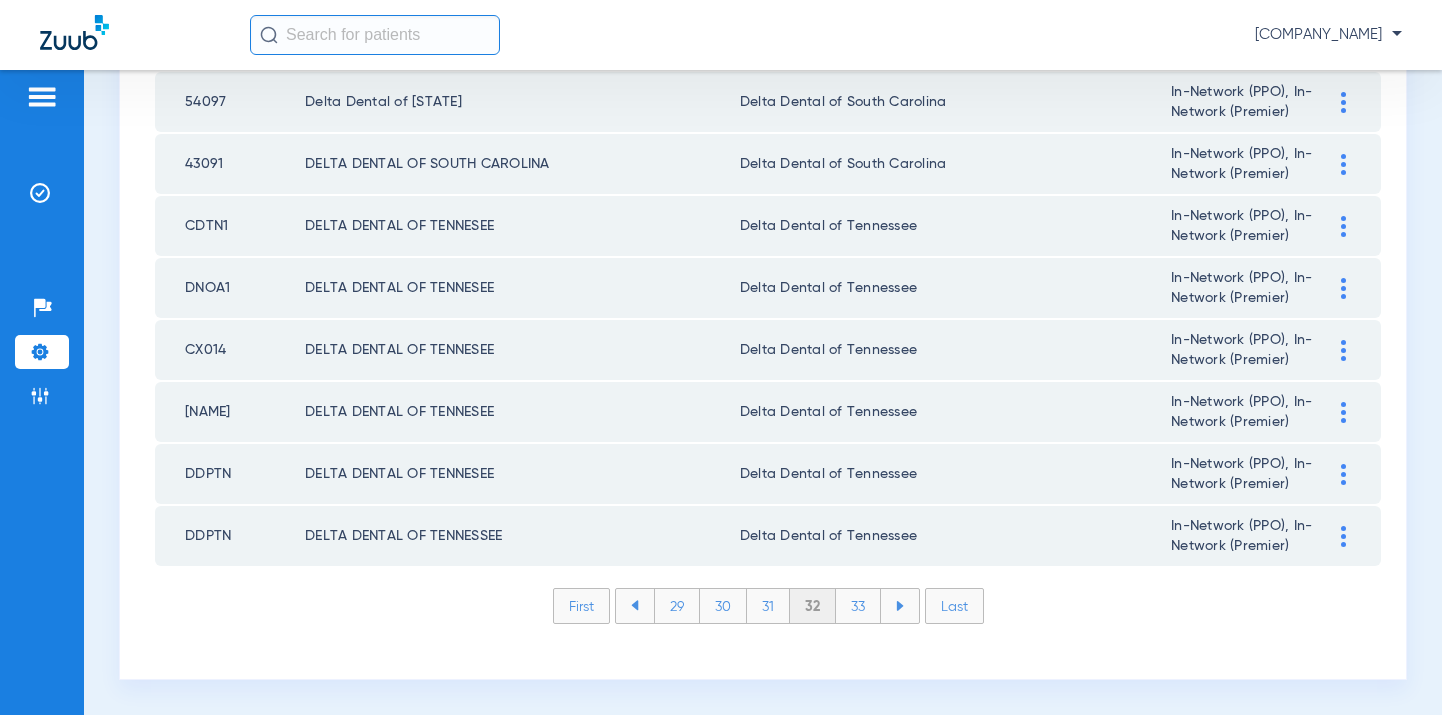 click on "33" 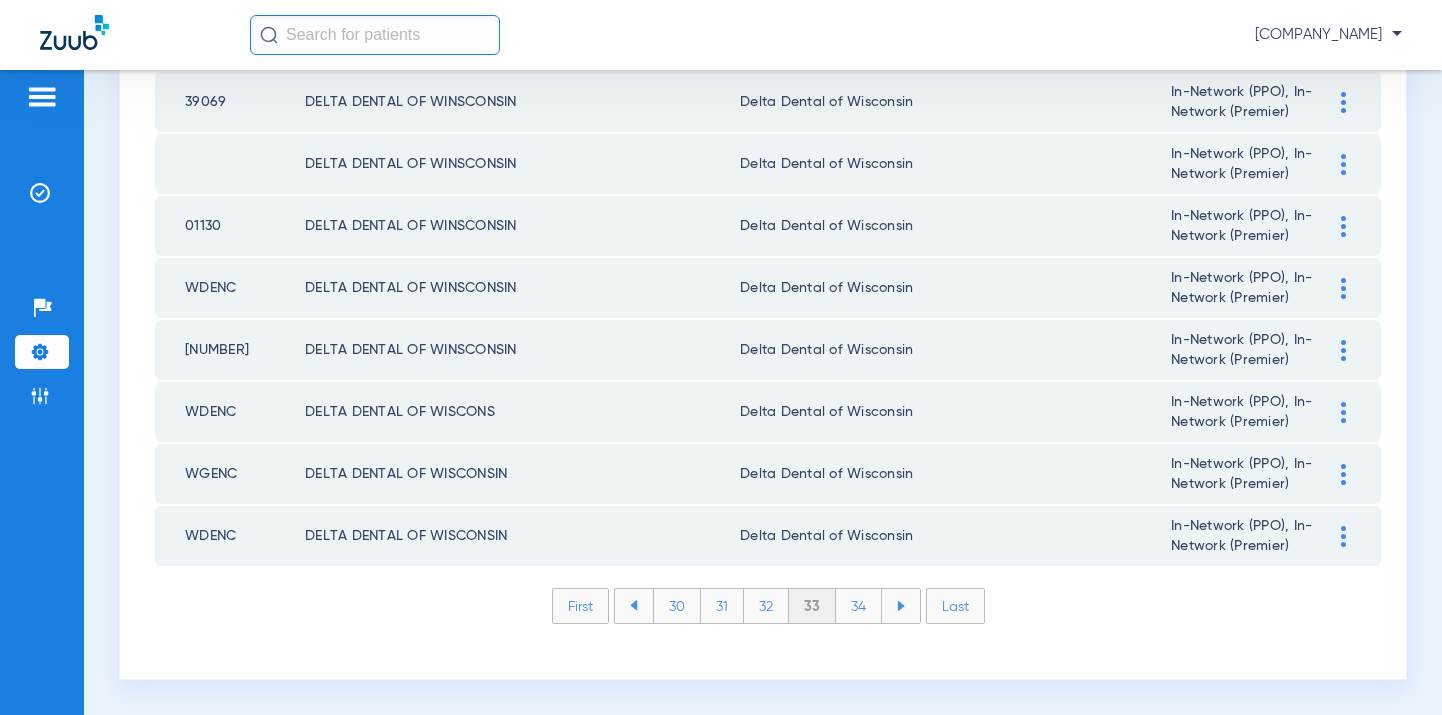 click on "34" 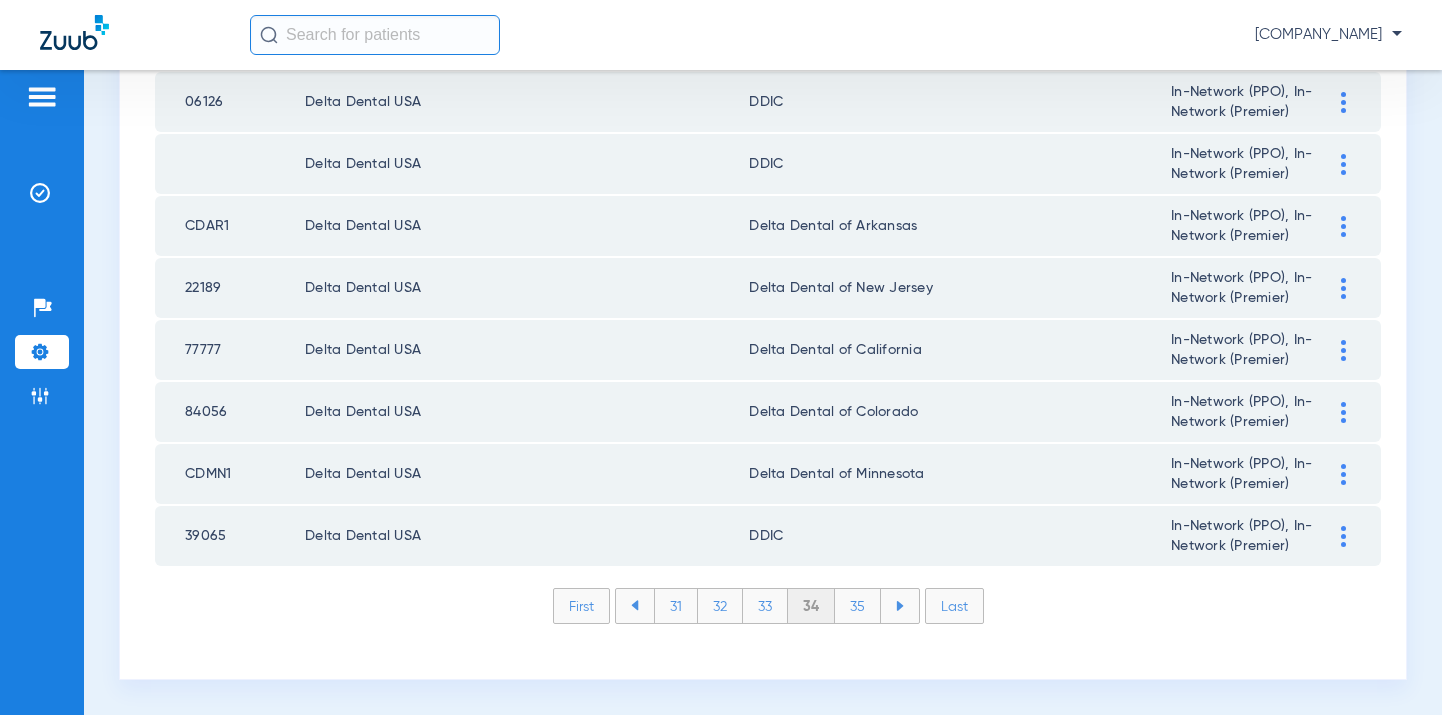 click on "35" 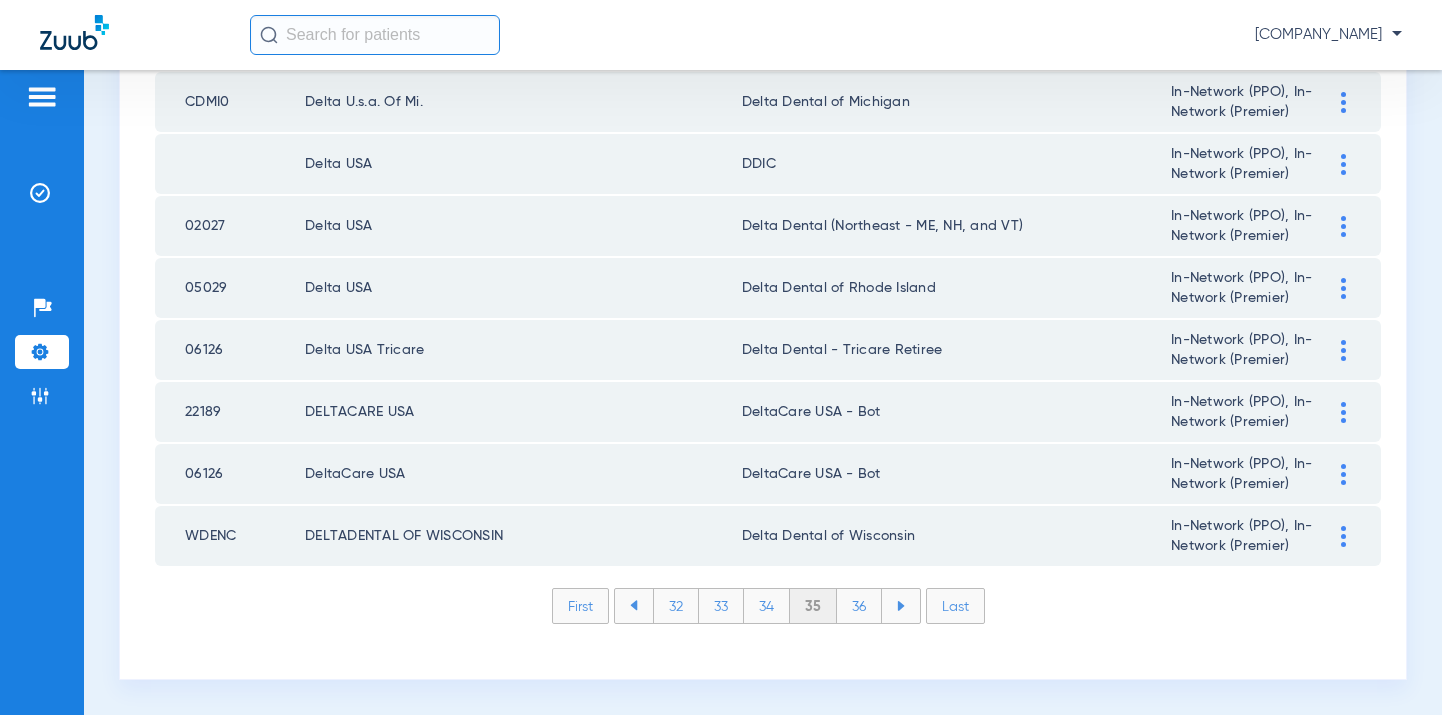 click on "36" 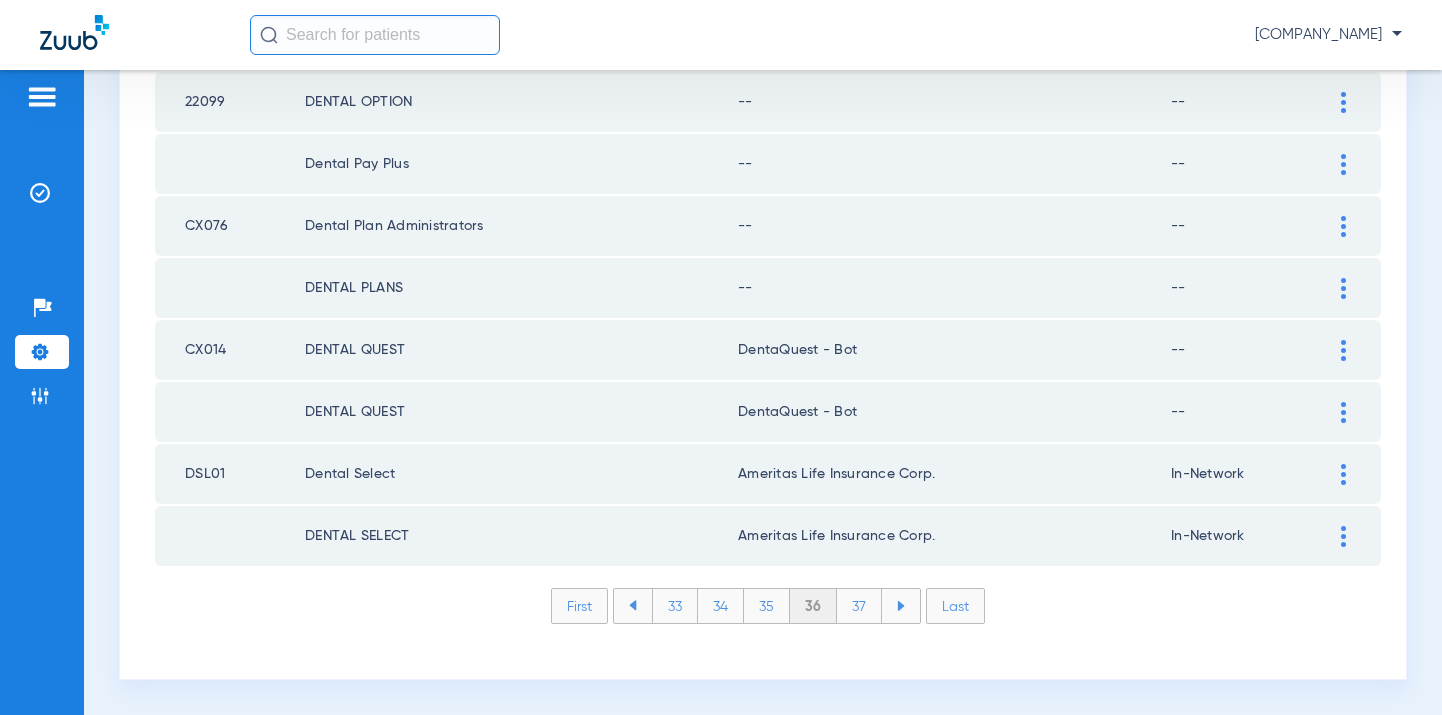 click on "36" 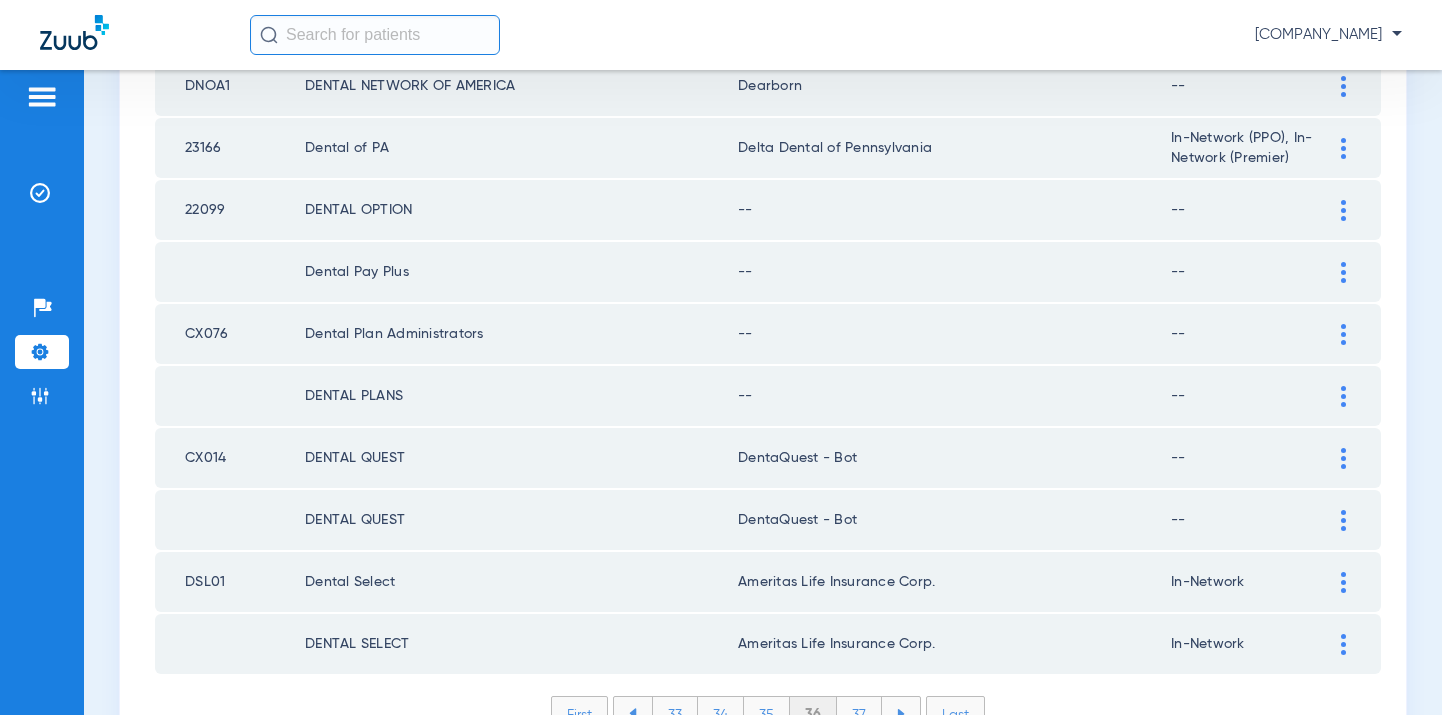 scroll, scrollTop: 2920, scrollLeft: 0, axis: vertical 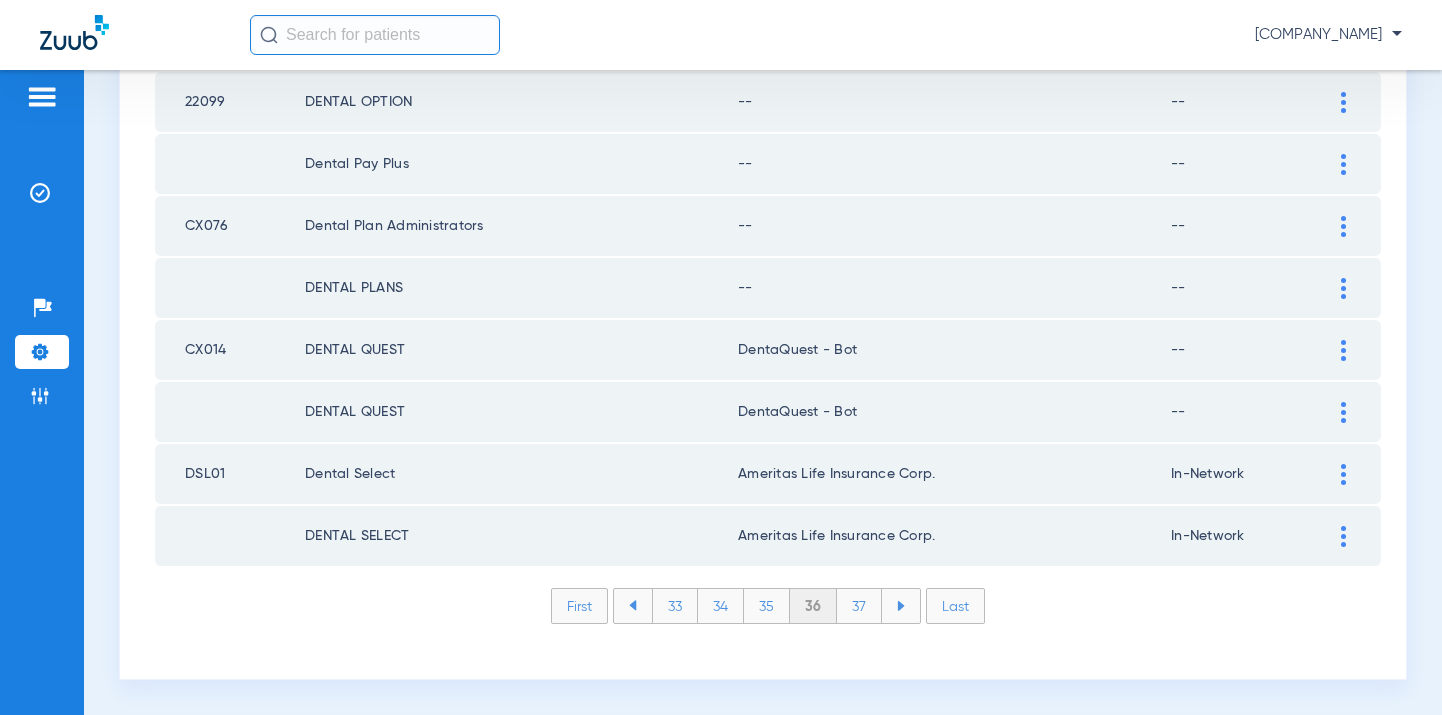 click on "37" 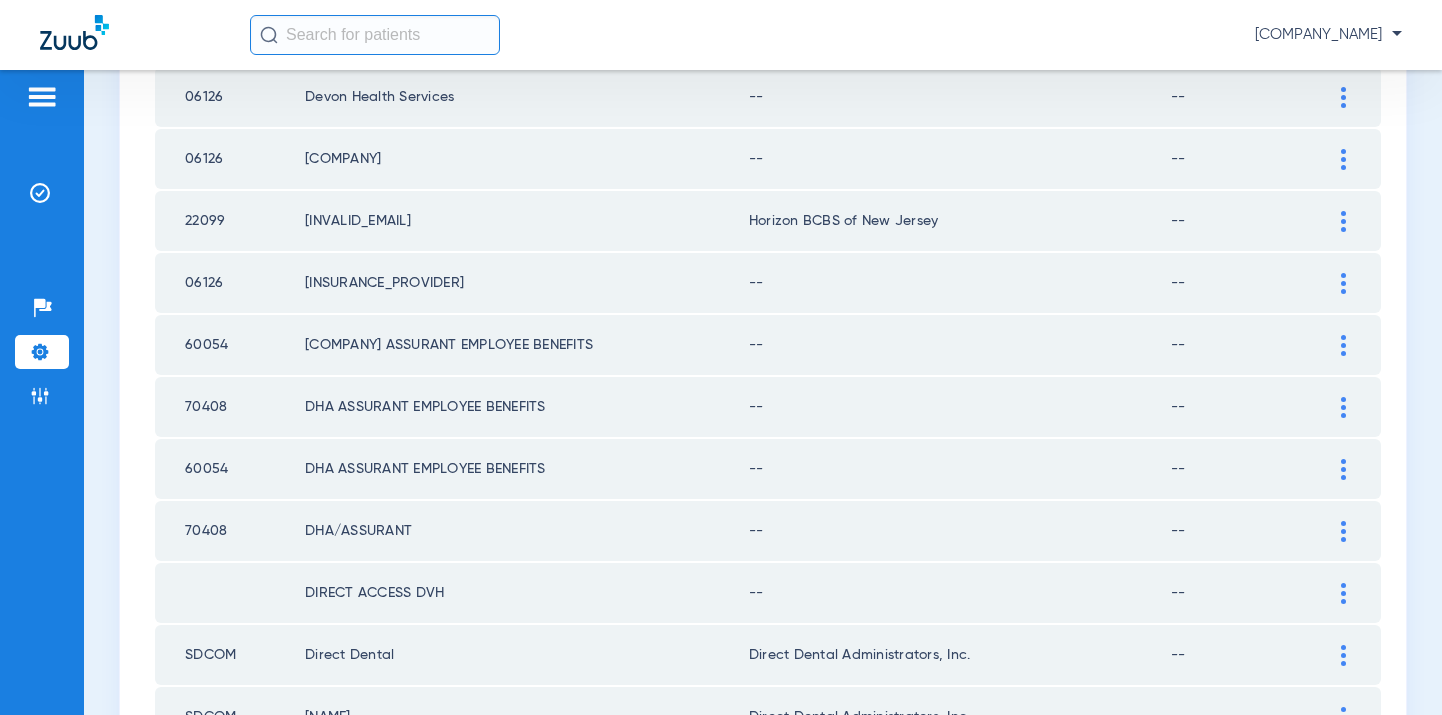 scroll, scrollTop: 2920, scrollLeft: 0, axis: vertical 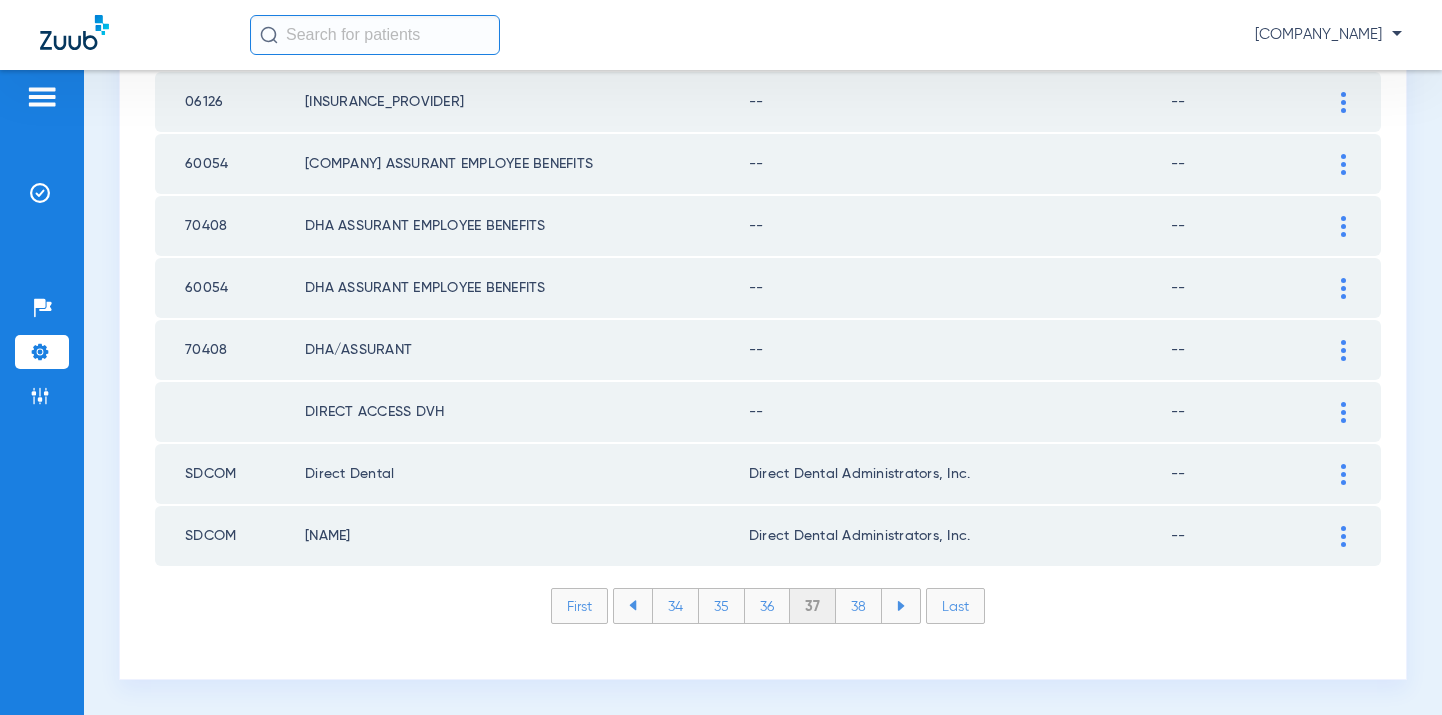 click on "38" 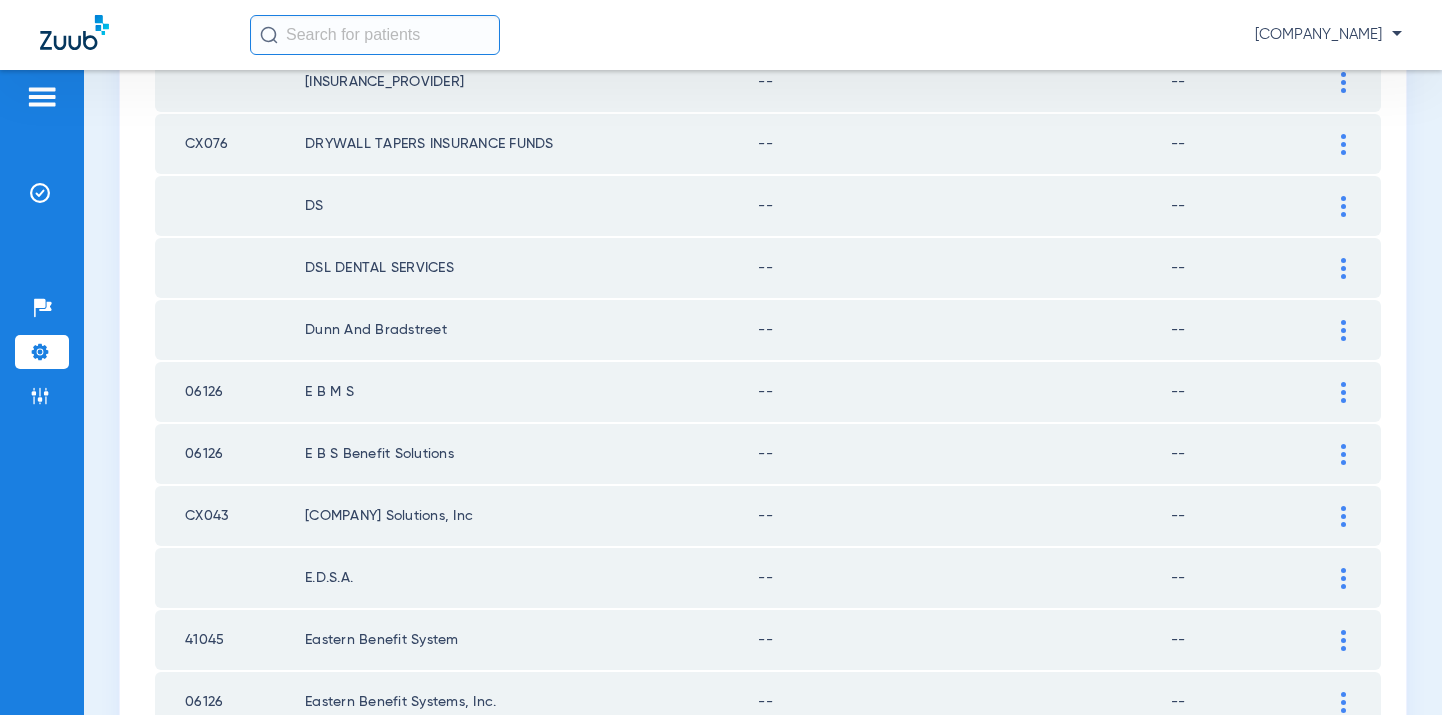 scroll, scrollTop: 2920, scrollLeft: 0, axis: vertical 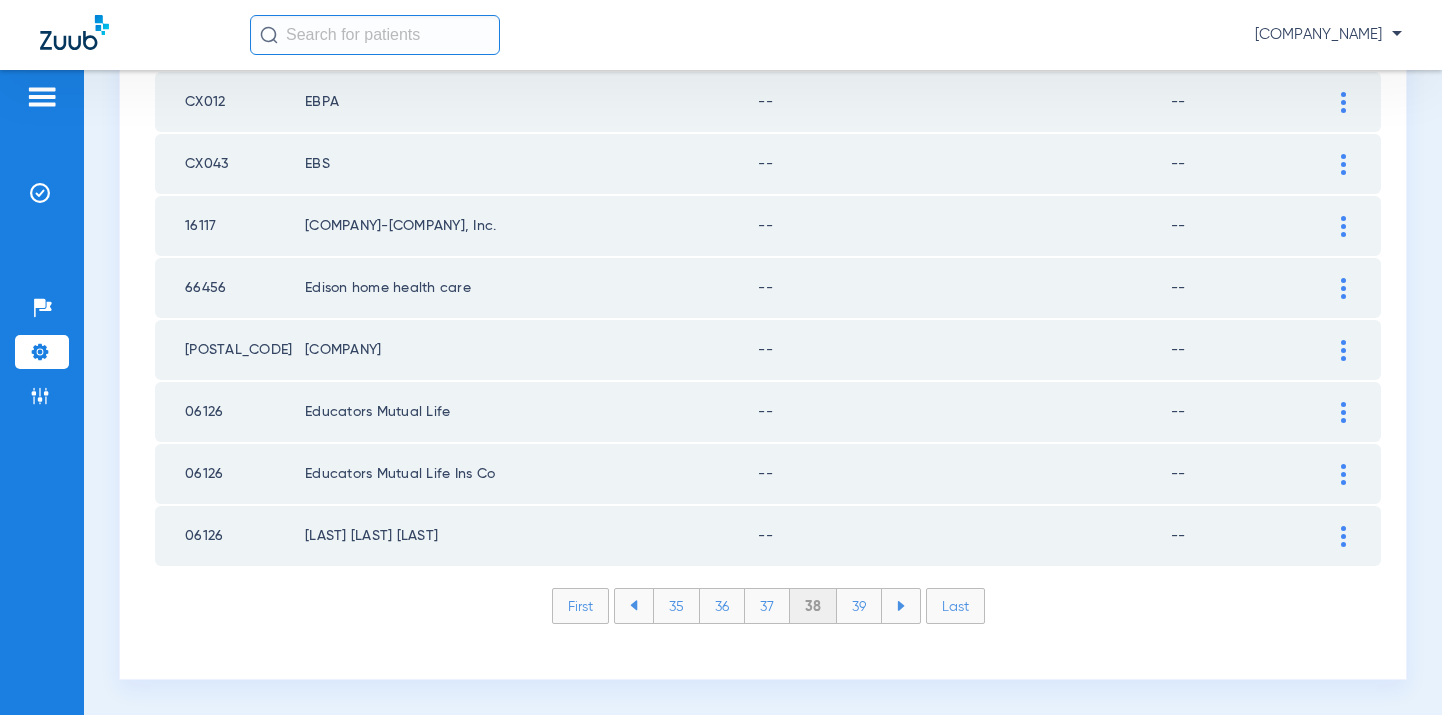 drag, startPoint x: 848, startPoint y: 606, endPoint x: 896, endPoint y: 574, distance: 57.68882 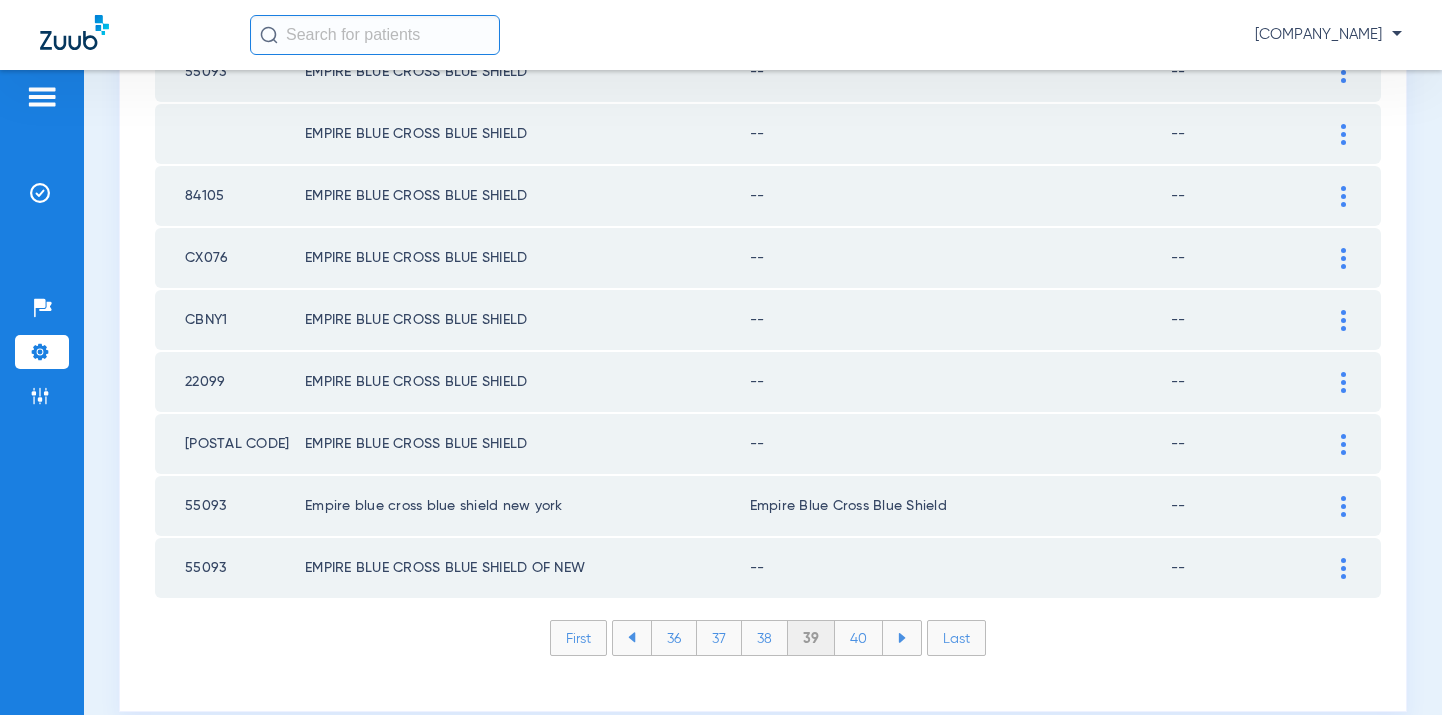 scroll, scrollTop: 2920, scrollLeft: 0, axis: vertical 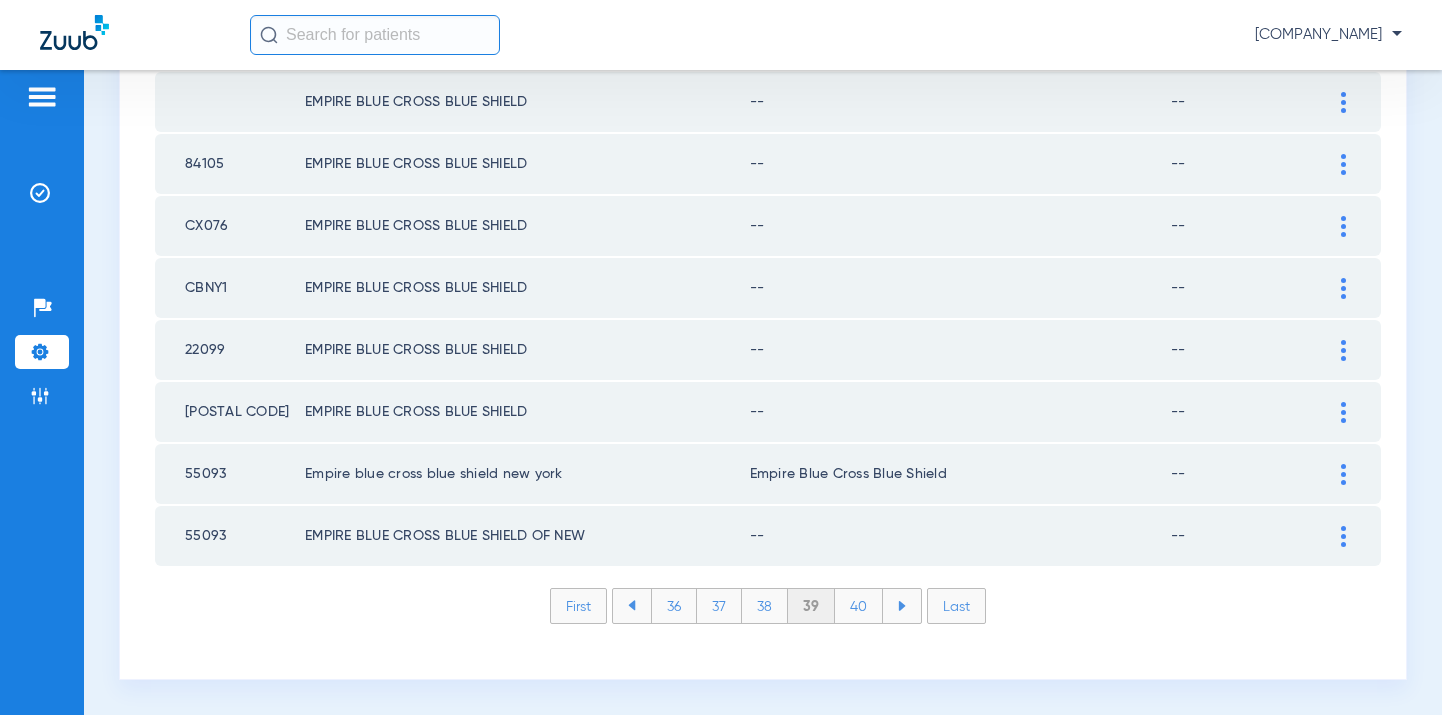 click on "40" 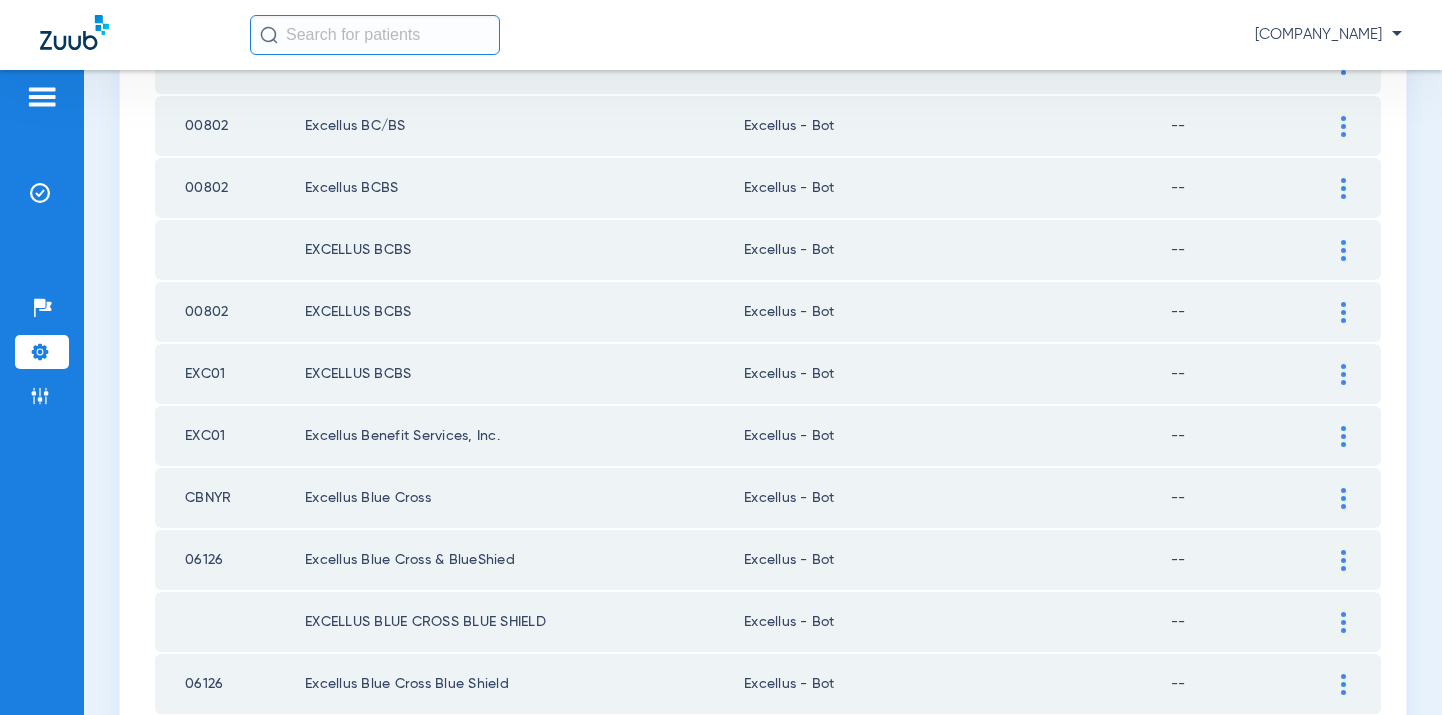 scroll, scrollTop: 2920, scrollLeft: 0, axis: vertical 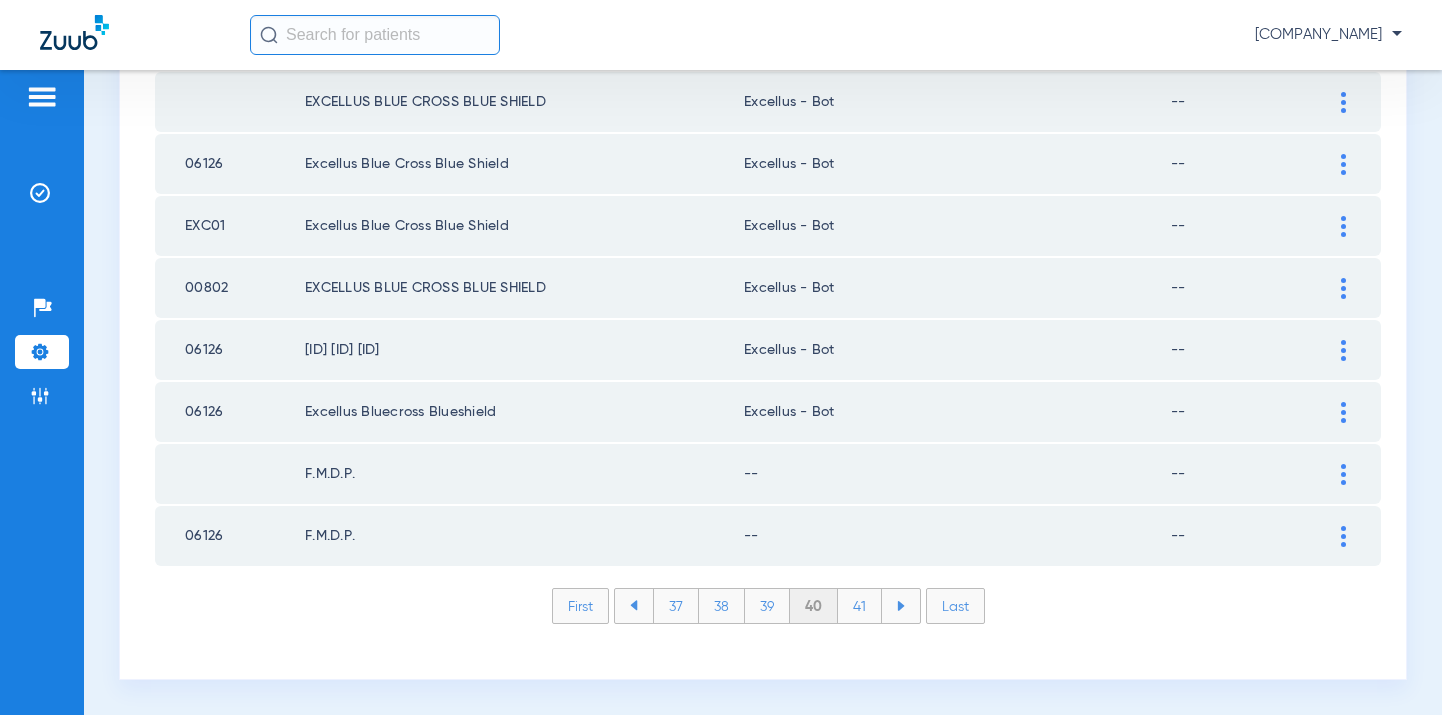 click on "41" 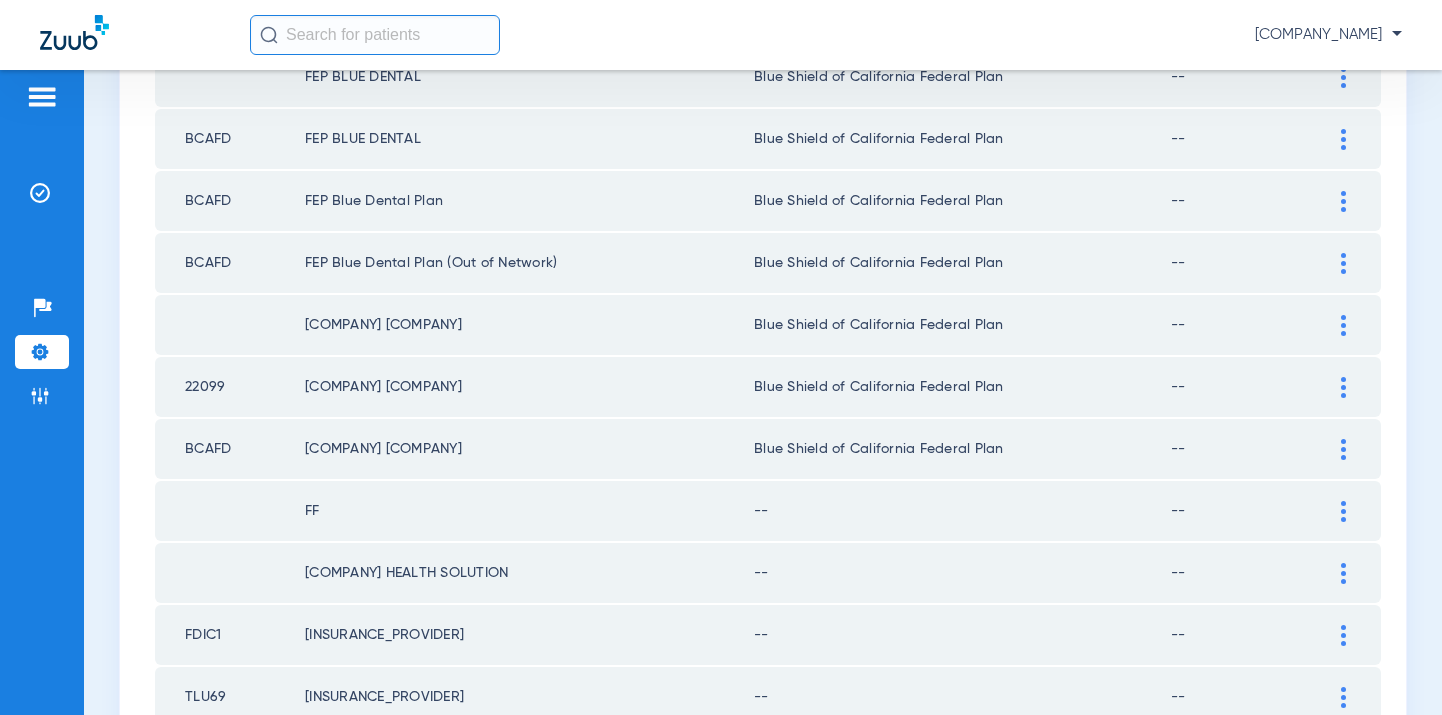scroll, scrollTop: 2920, scrollLeft: 0, axis: vertical 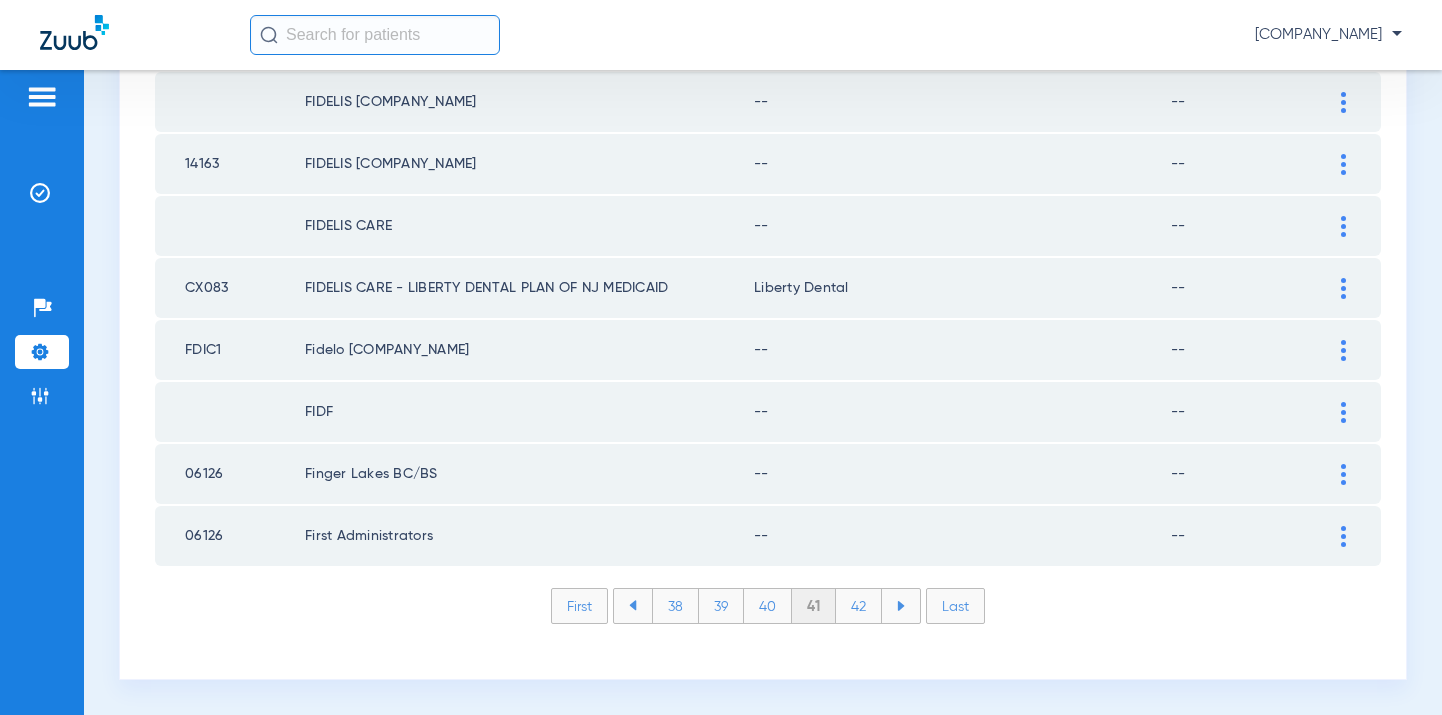 click on "42" 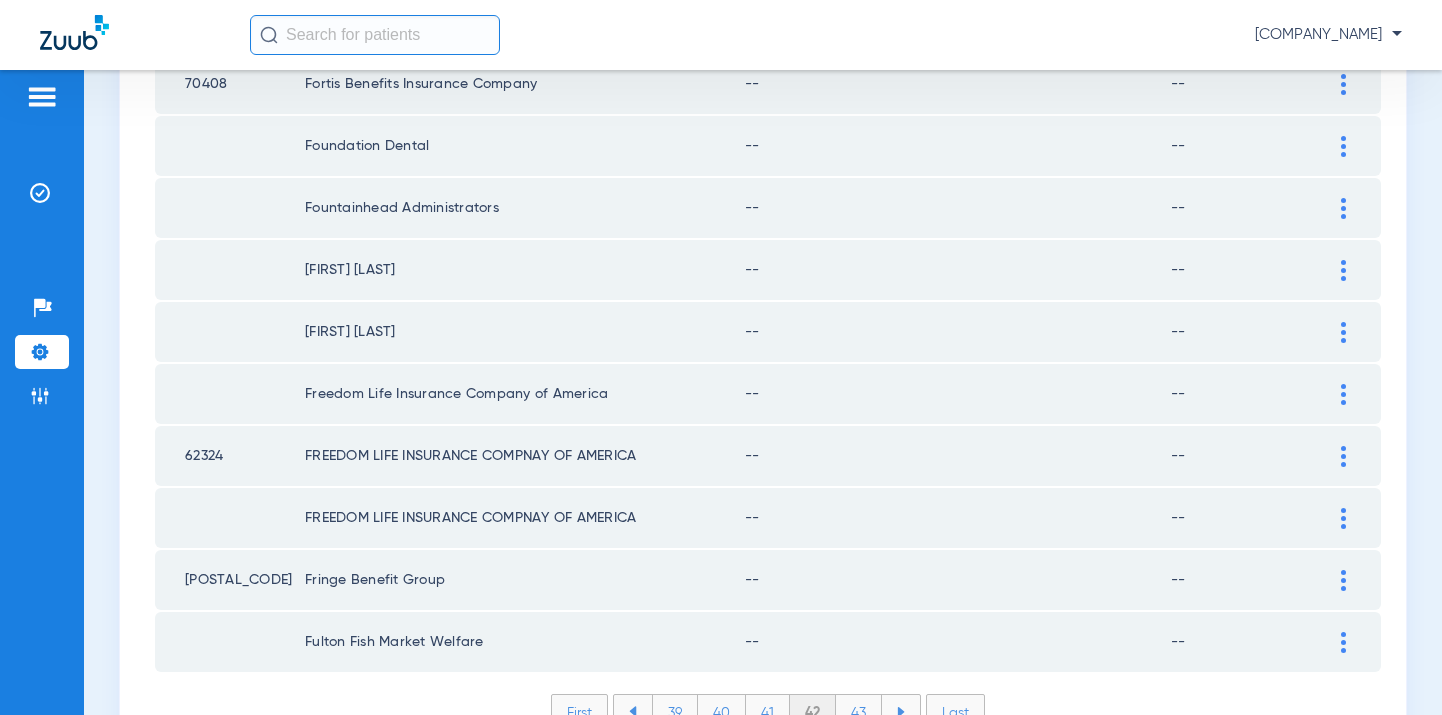 scroll, scrollTop: 2920, scrollLeft: 0, axis: vertical 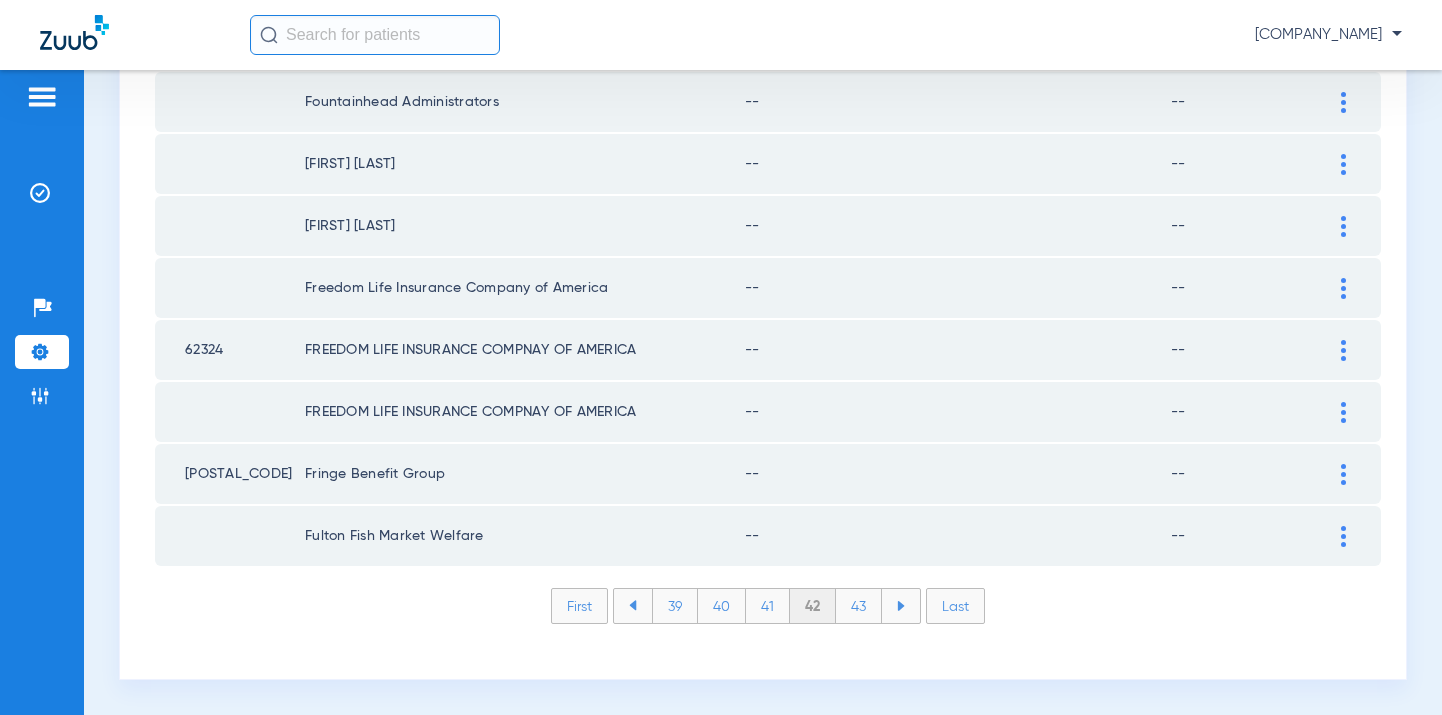 click on "43" 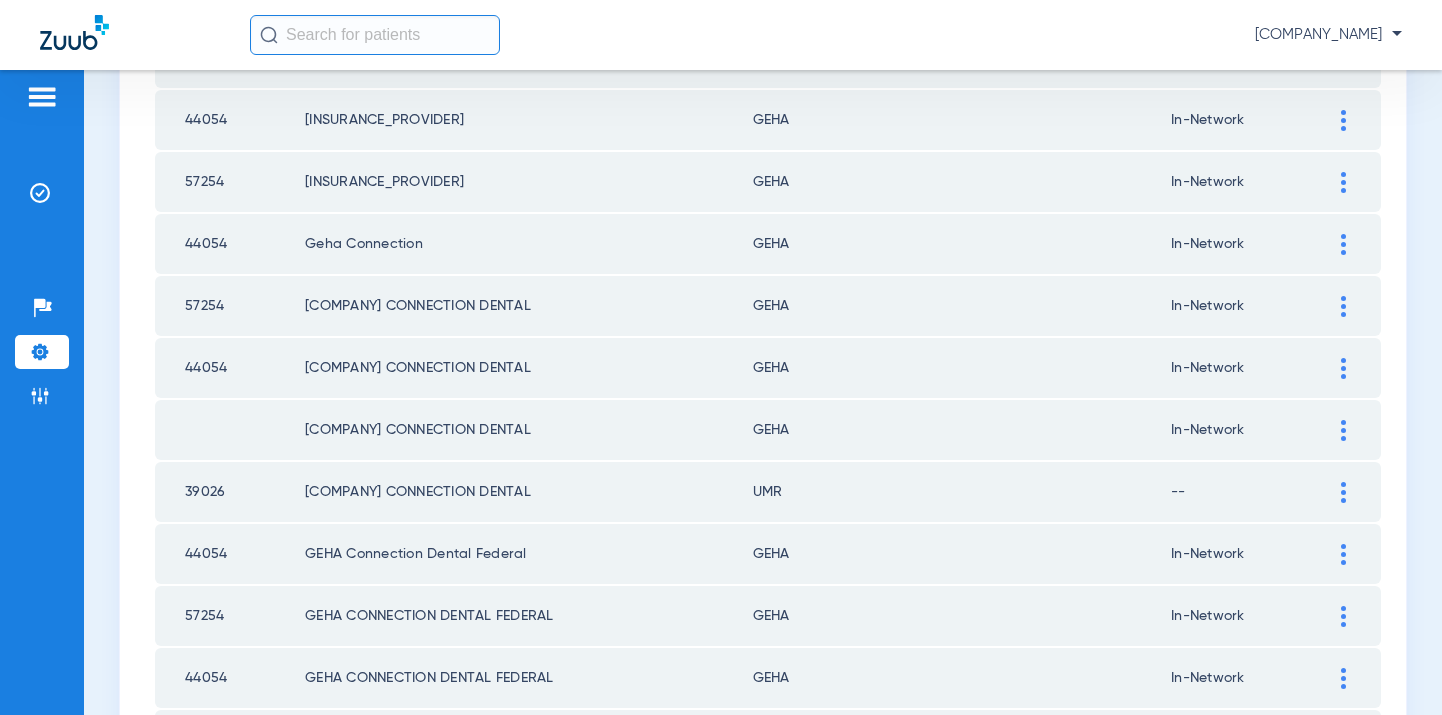 scroll, scrollTop: 2167, scrollLeft: 0, axis: vertical 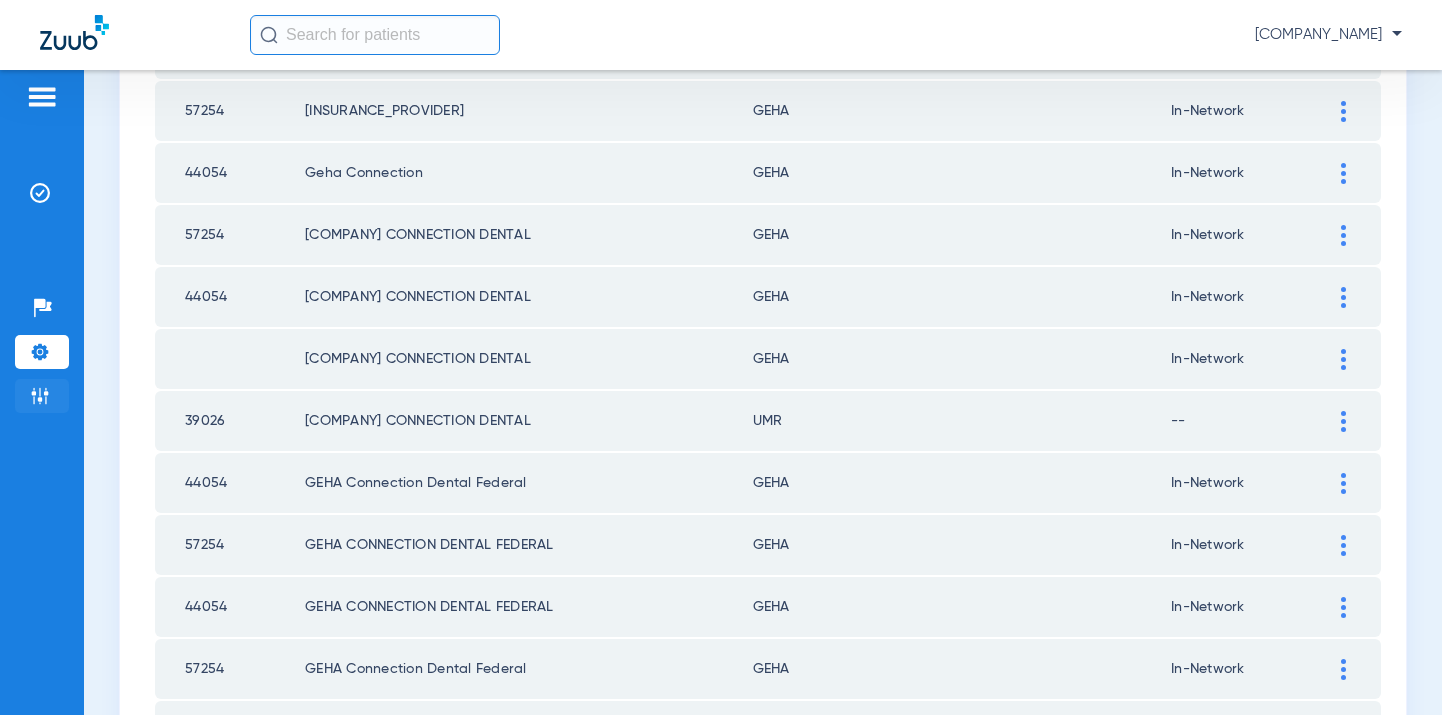 click 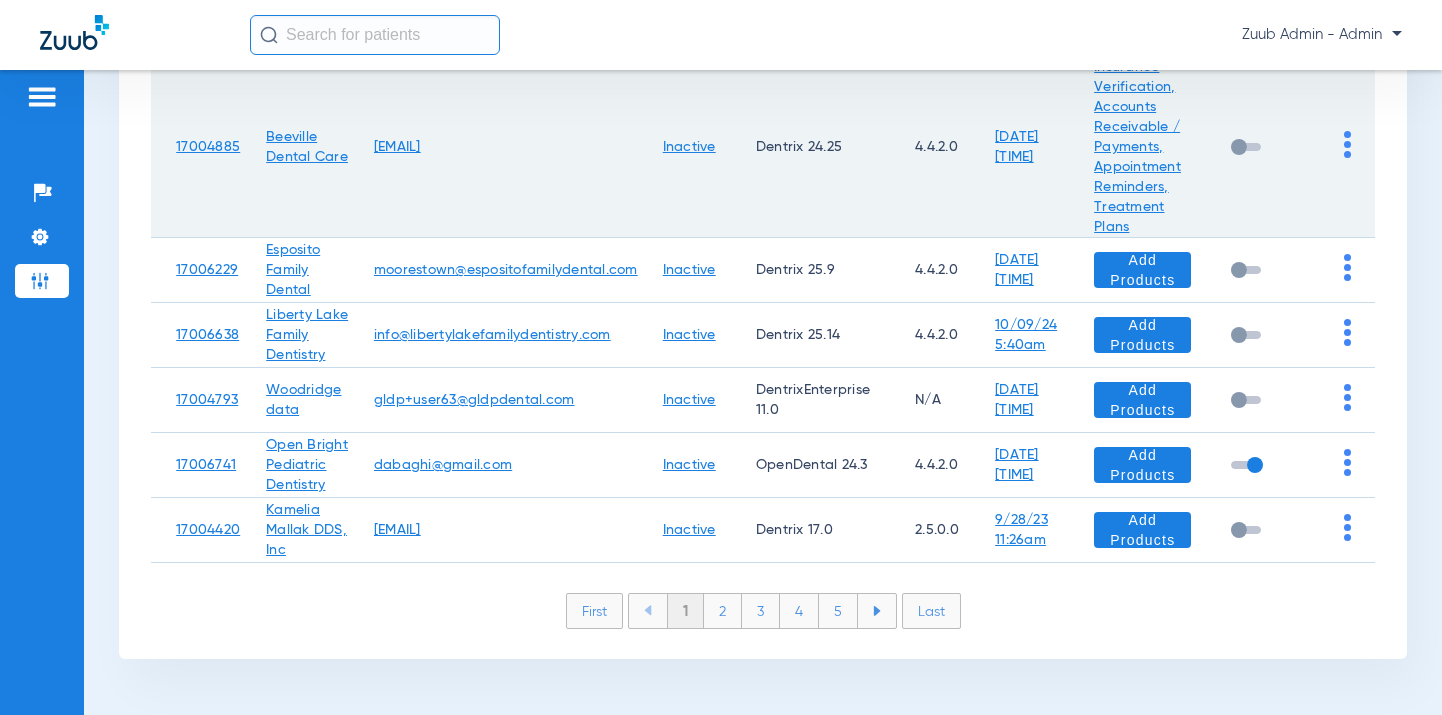 scroll, scrollTop: 601, scrollLeft: 0, axis: vertical 